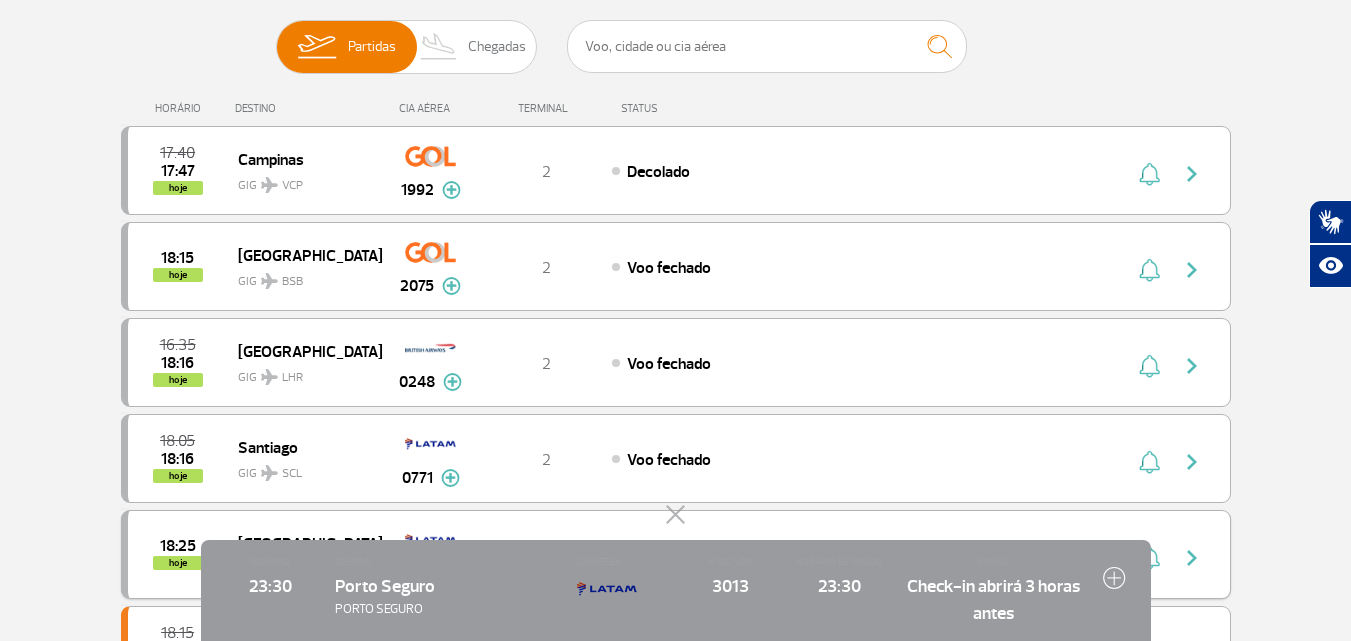 click 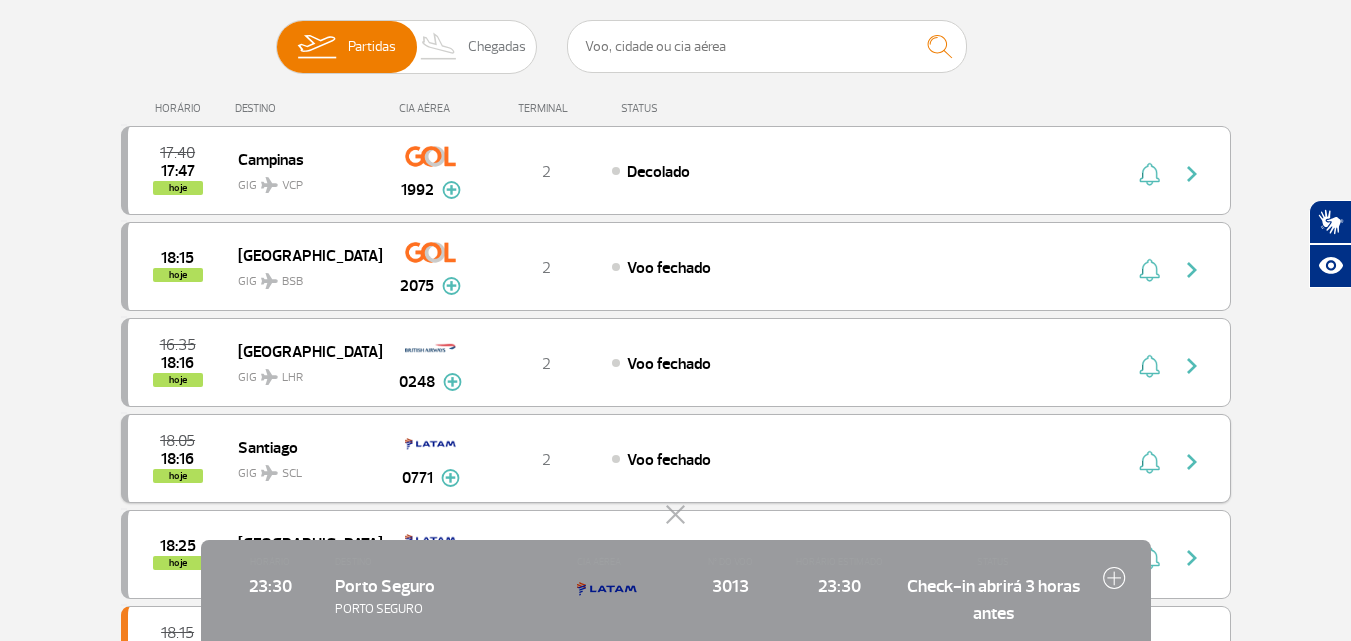 scroll, scrollTop: 0, scrollLeft: 0, axis: both 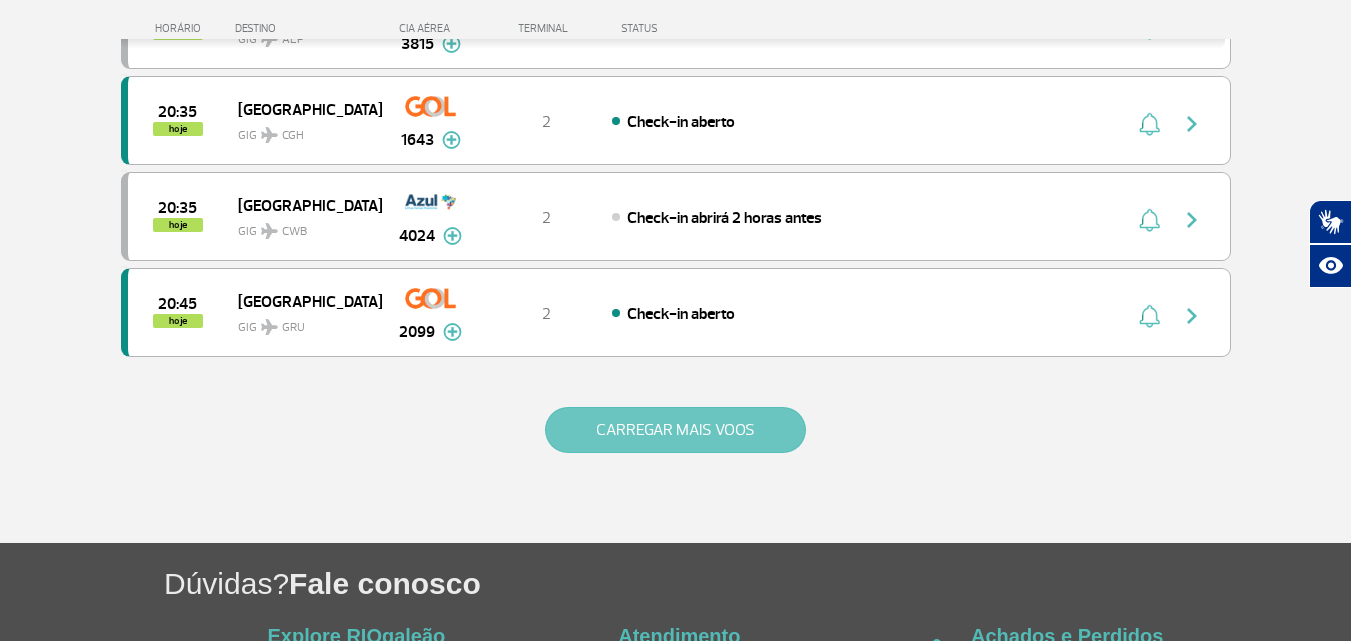 click on "CARREGAR MAIS VOOS" at bounding box center [675, 430] 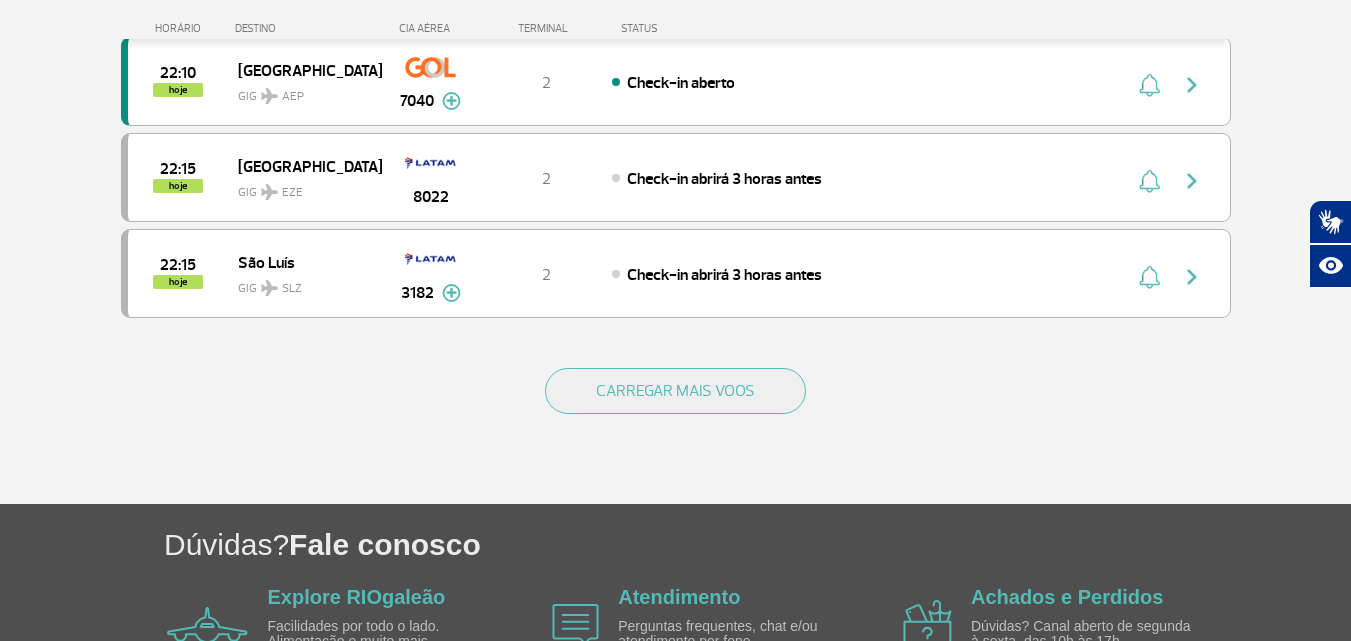scroll, scrollTop: 3902, scrollLeft: 0, axis: vertical 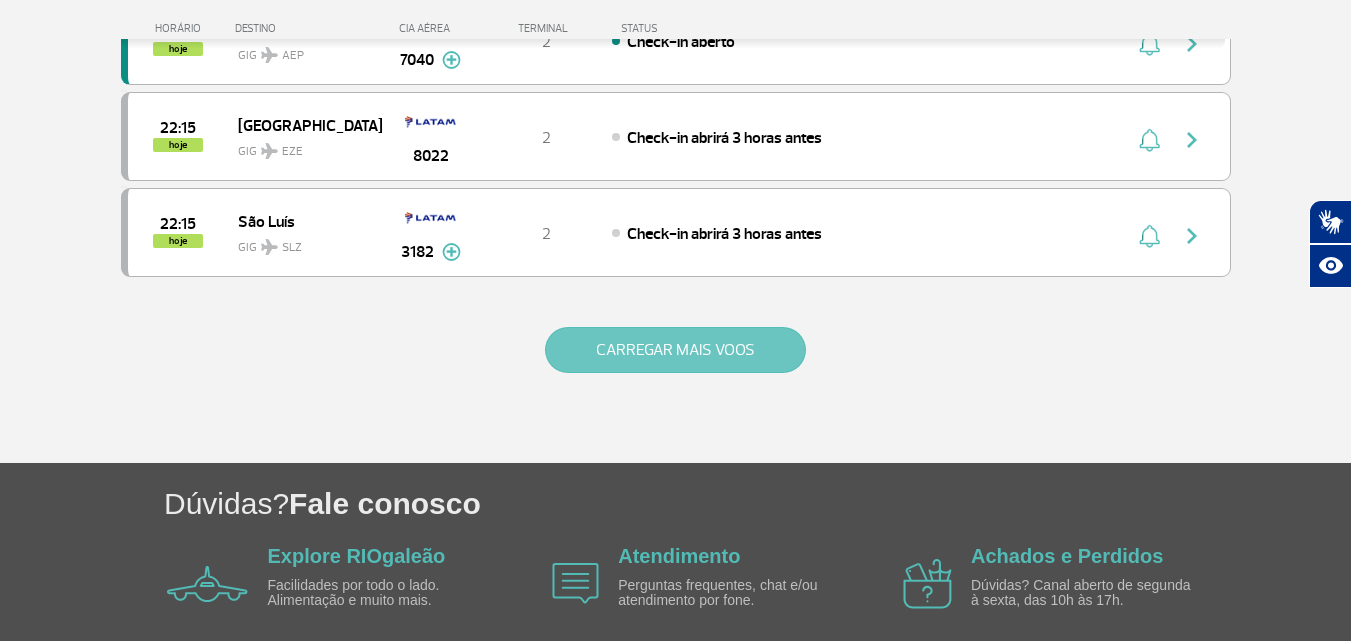 click on "CARREGAR MAIS VOOS" at bounding box center (675, 350) 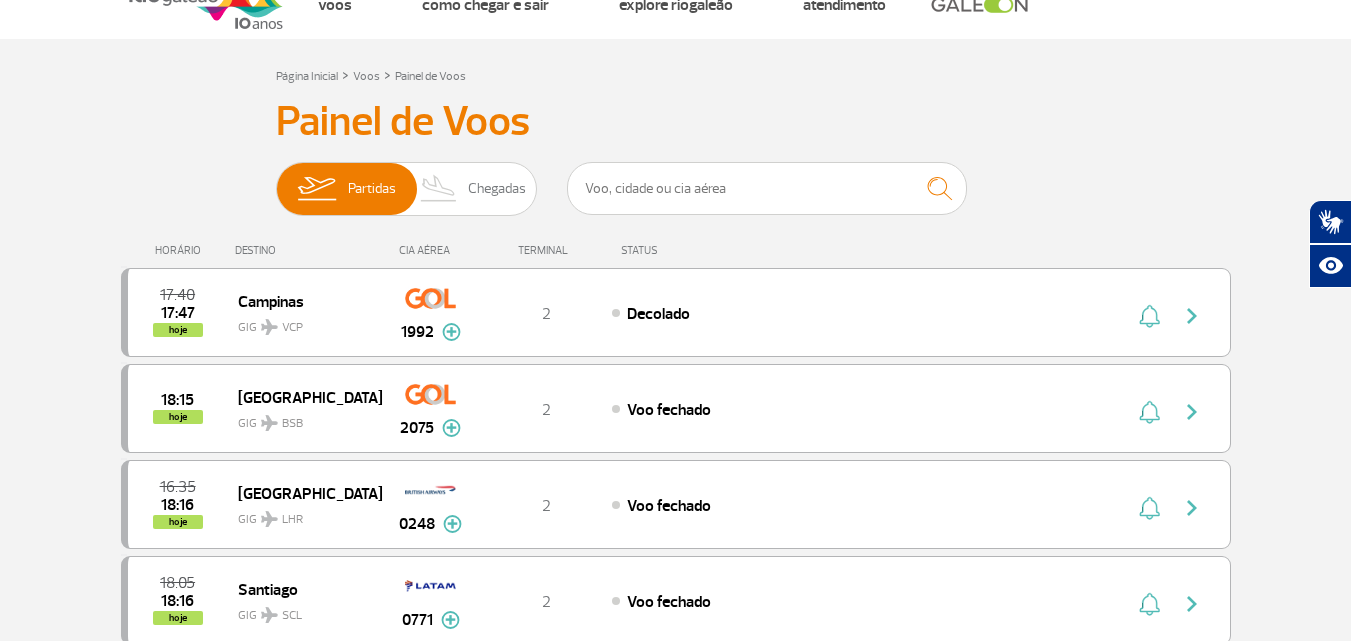scroll, scrollTop: 0, scrollLeft: 0, axis: both 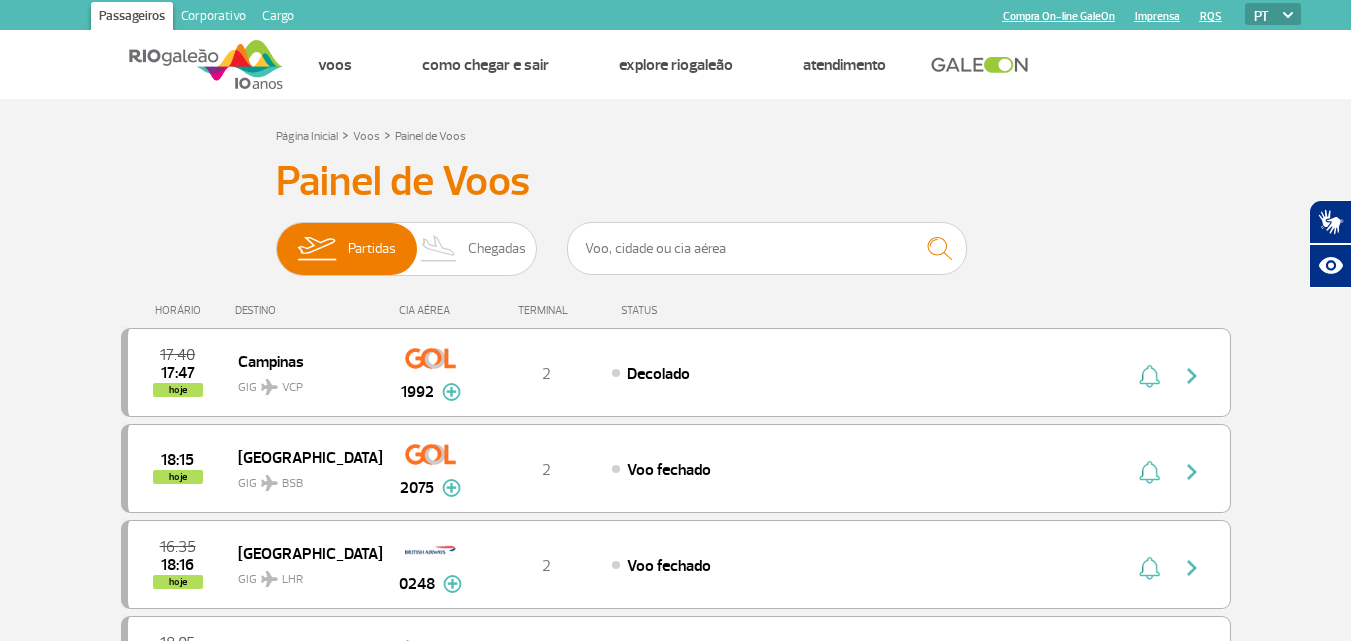 type 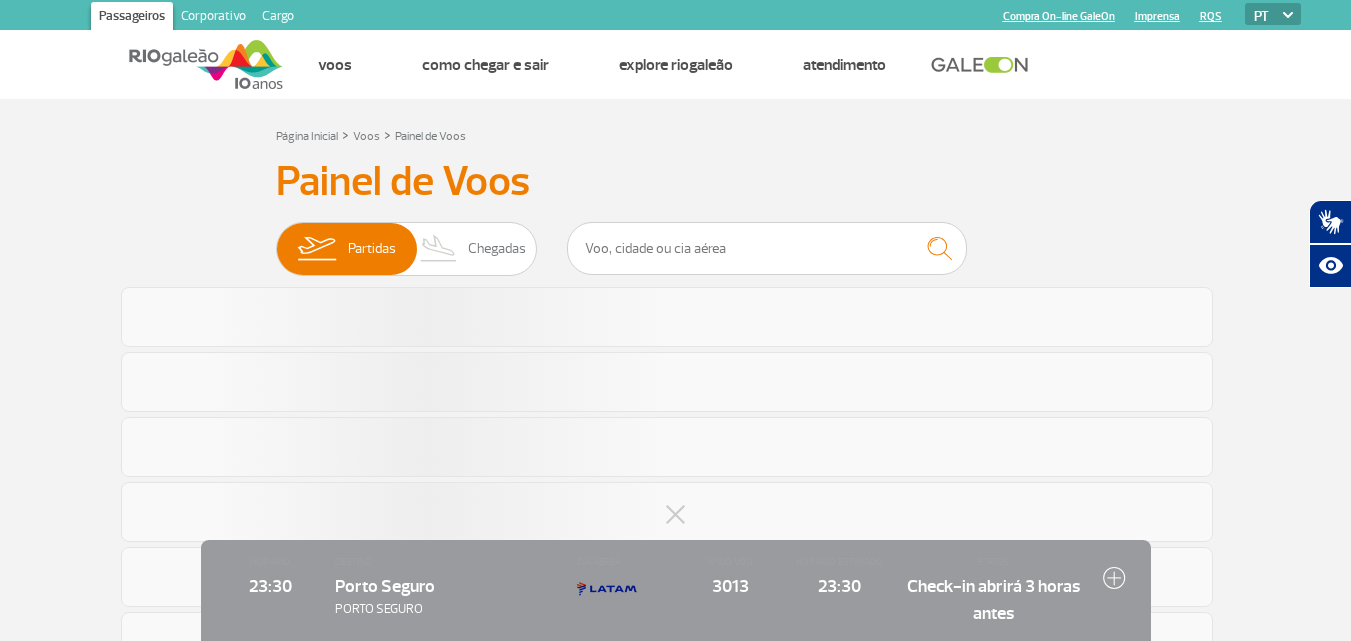 scroll, scrollTop: 0, scrollLeft: 0, axis: both 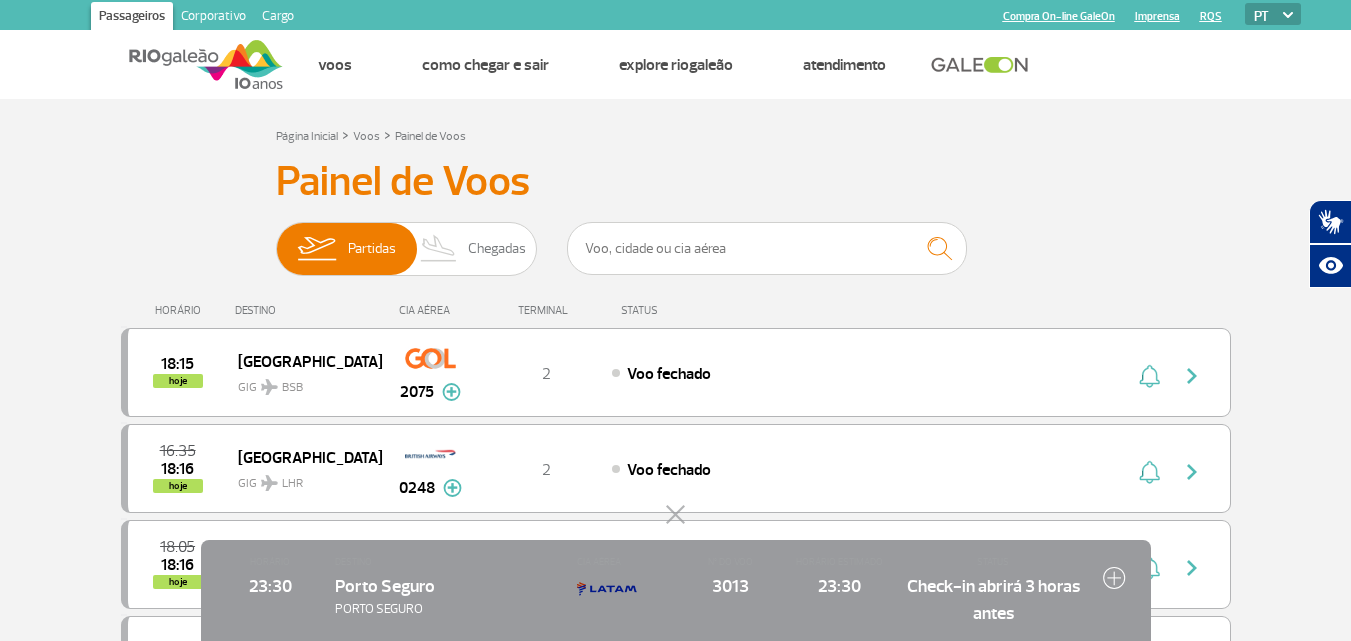 click 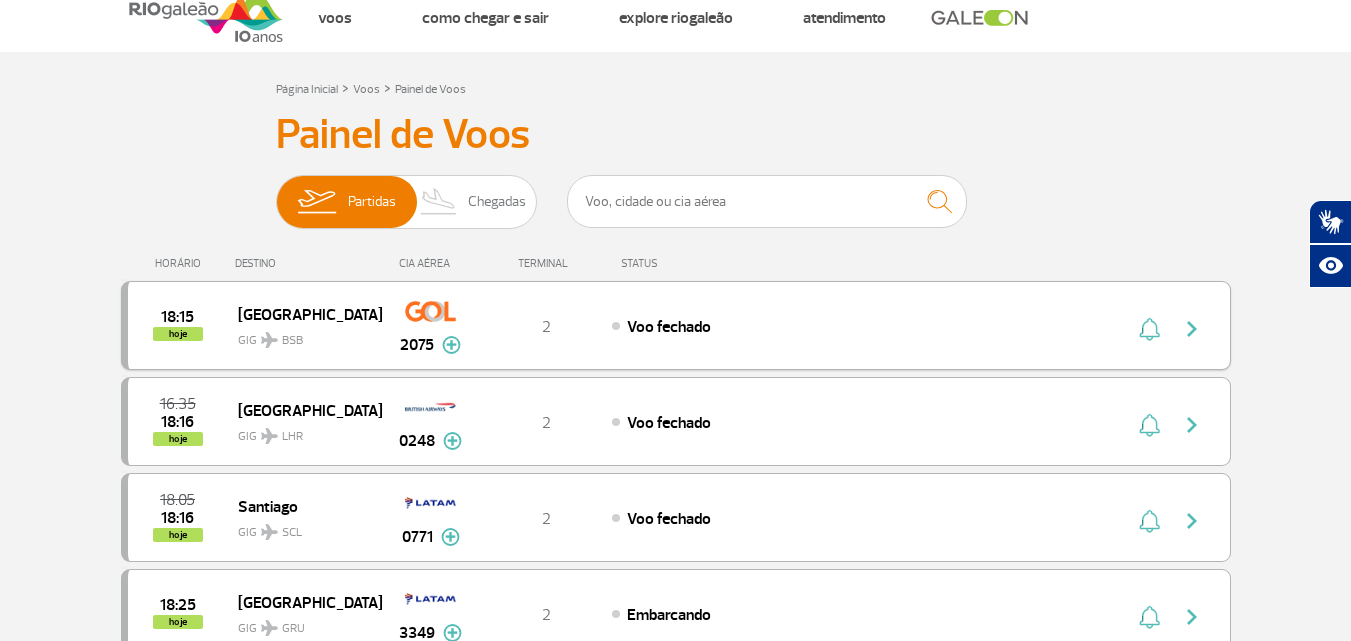 scroll, scrollTop: 0, scrollLeft: 0, axis: both 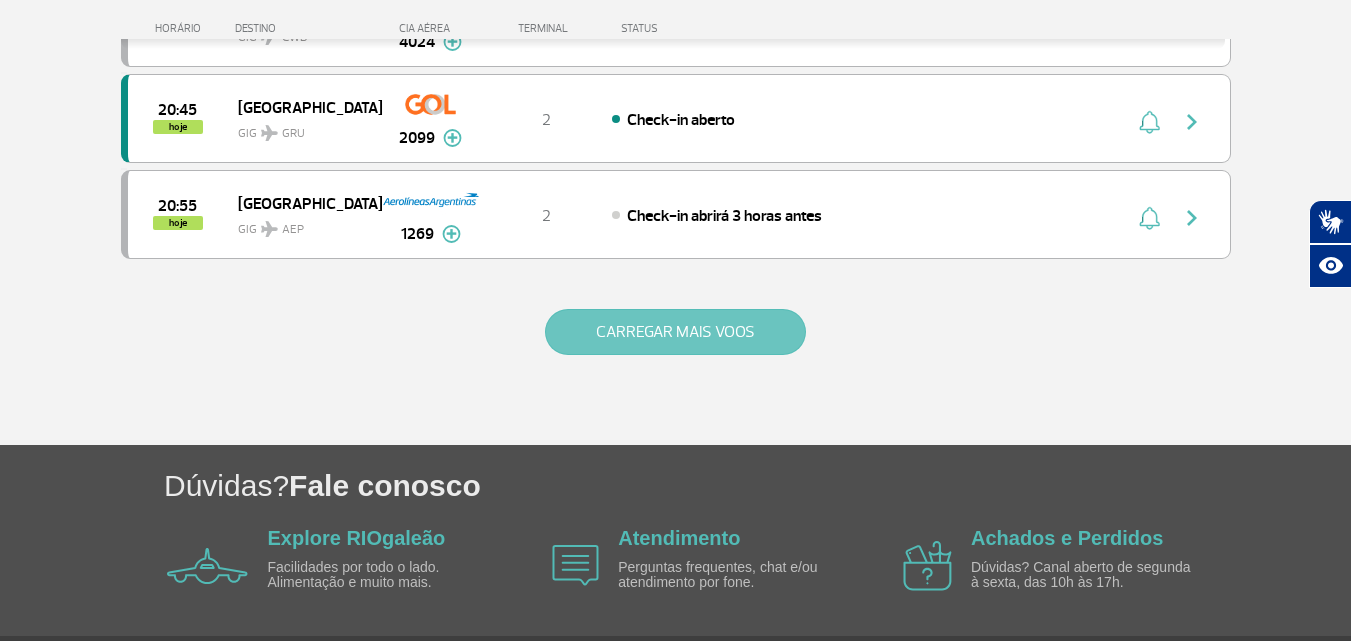 click on "CARREGAR MAIS VOOS" at bounding box center [675, 332] 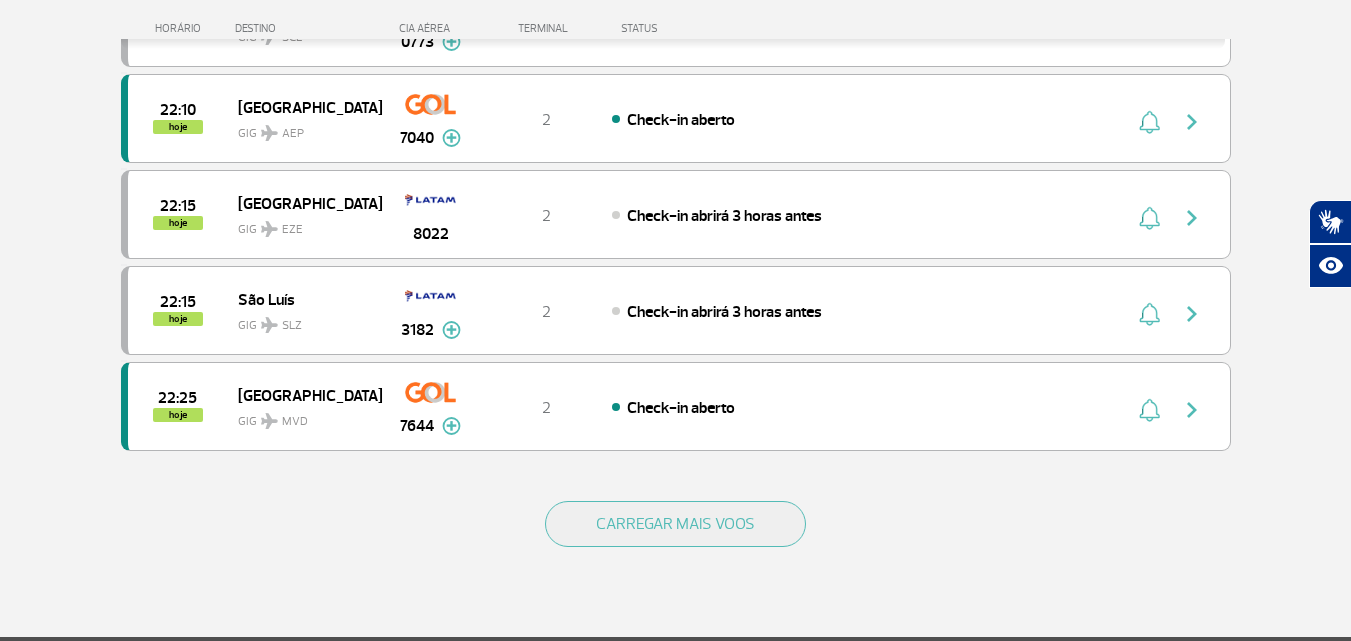 scroll, scrollTop: 3988, scrollLeft: 0, axis: vertical 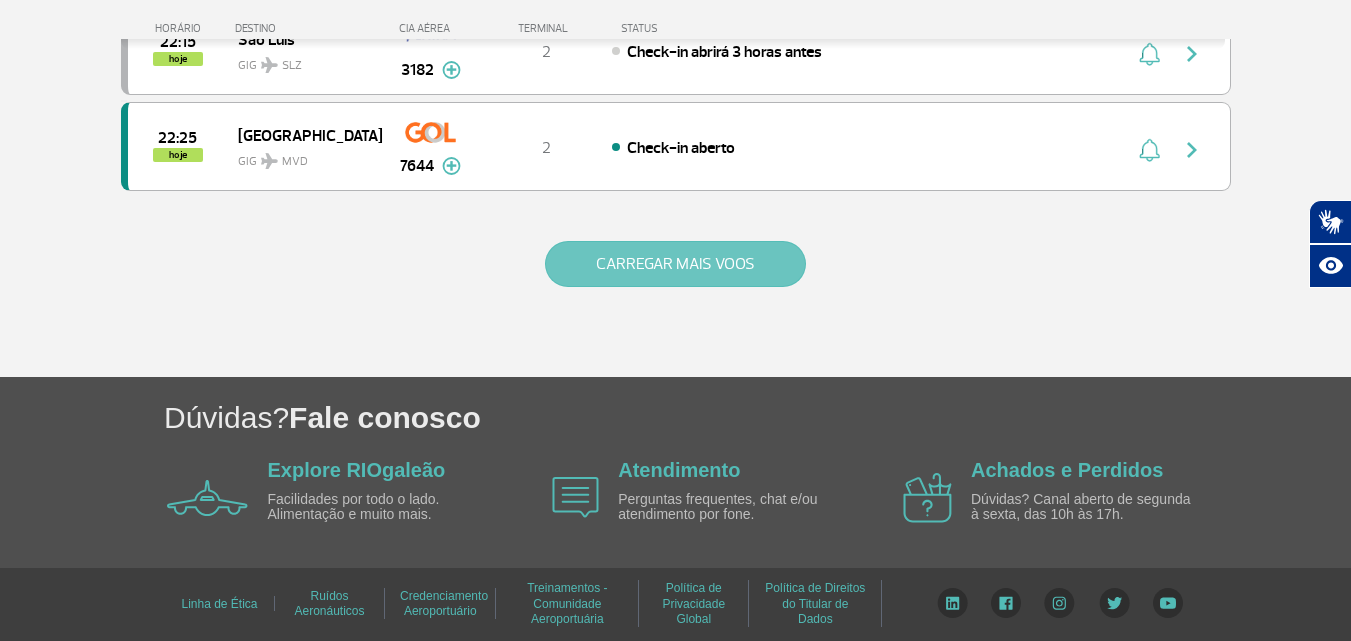 click on "CARREGAR MAIS VOOS" at bounding box center (675, 264) 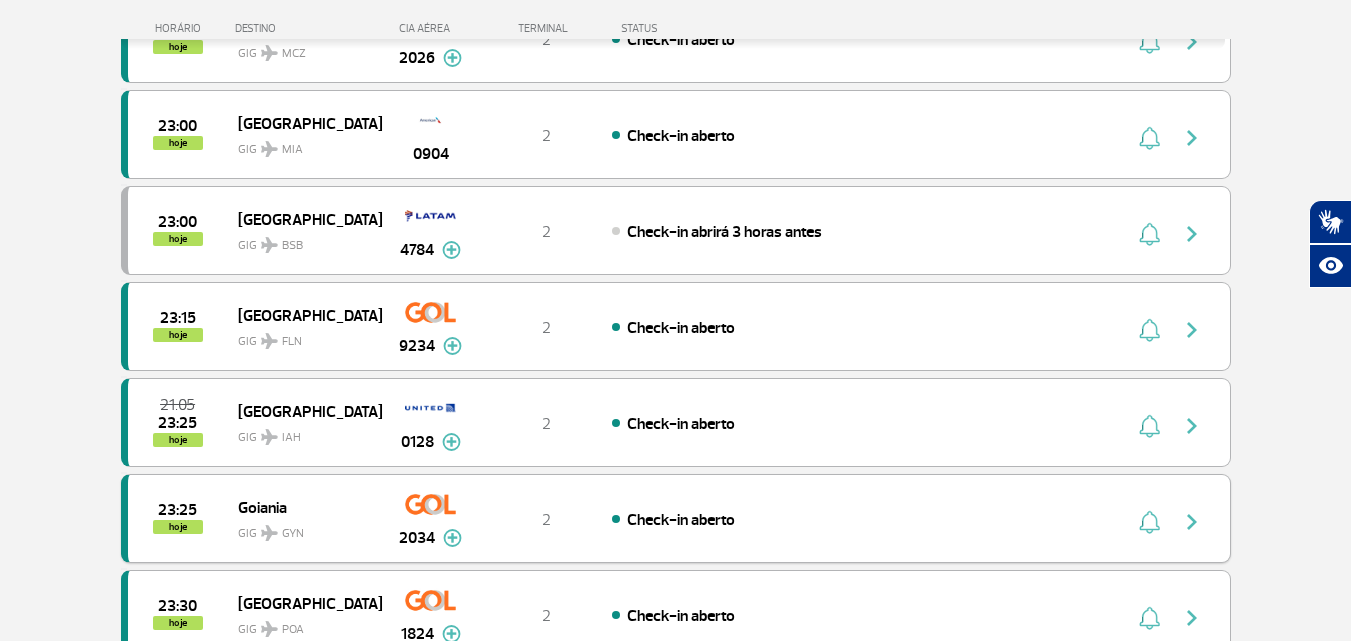 scroll, scrollTop: 4688, scrollLeft: 0, axis: vertical 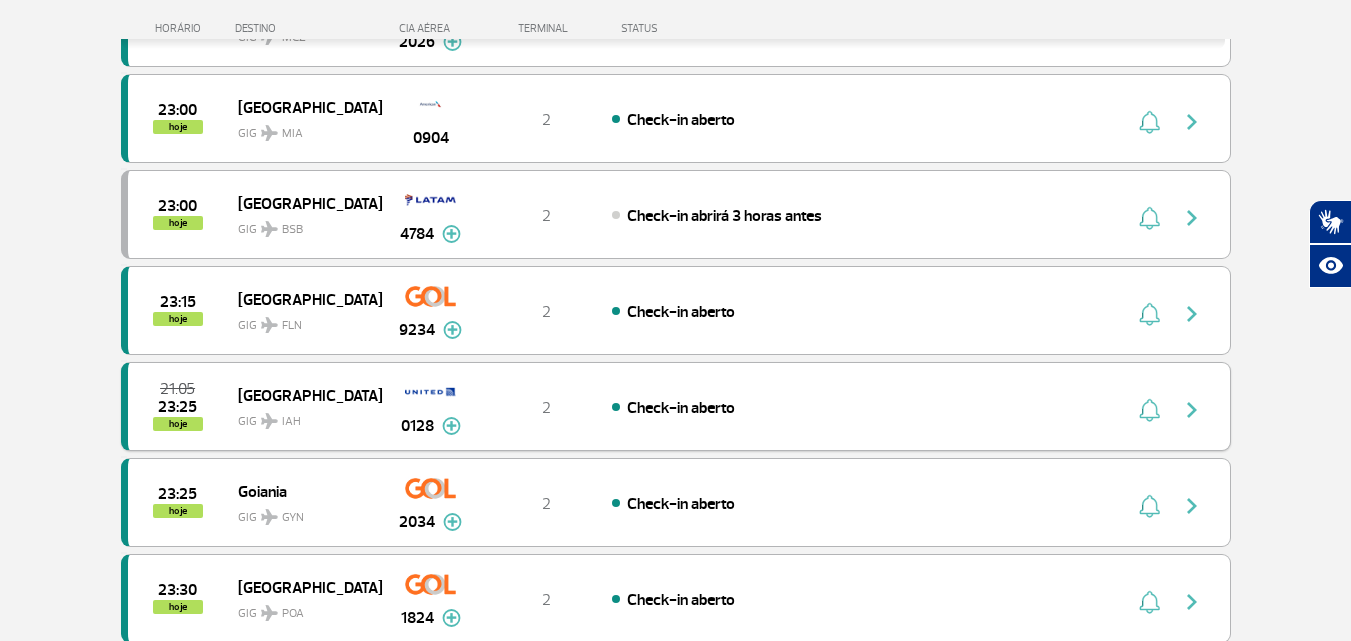 drag, startPoint x: 742, startPoint y: 438, endPoint x: 713, endPoint y: 403, distance: 45.453274 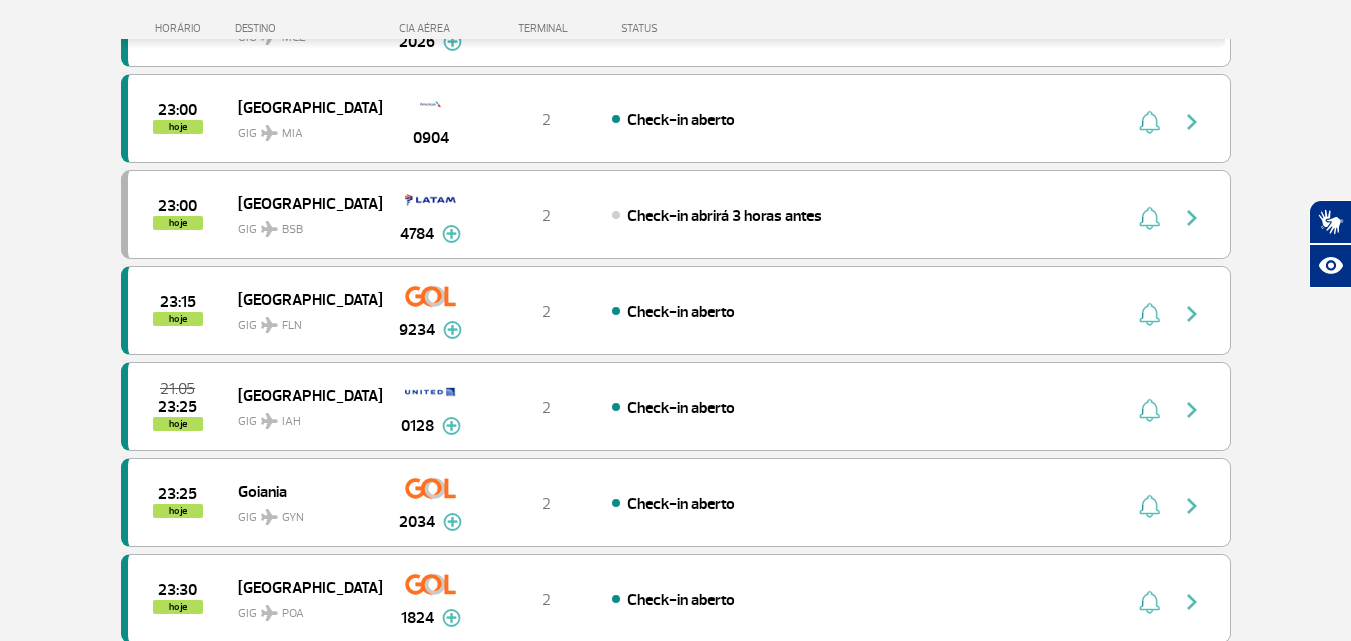 drag, startPoint x: 713, startPoint y: 403, endPoint x: 14, endPoint y: 445, distance: 700.2607 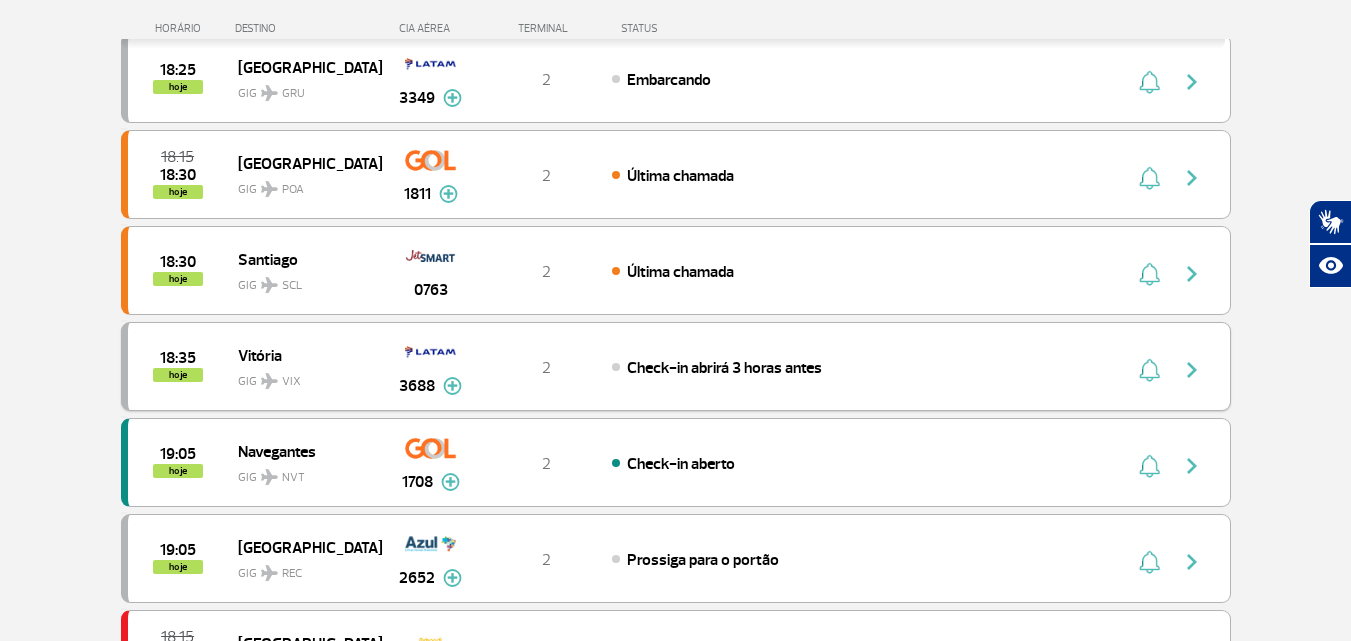 scroll, scrollTop: 0, scrollLeft: 0, axis: both 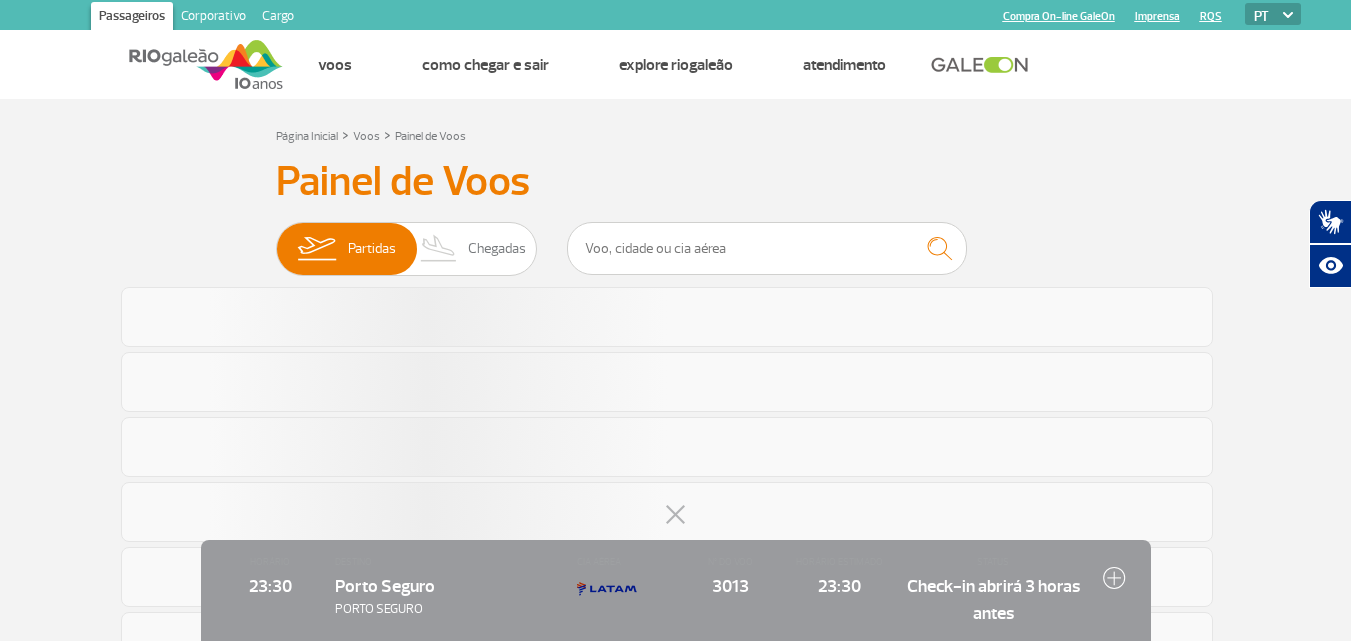 click 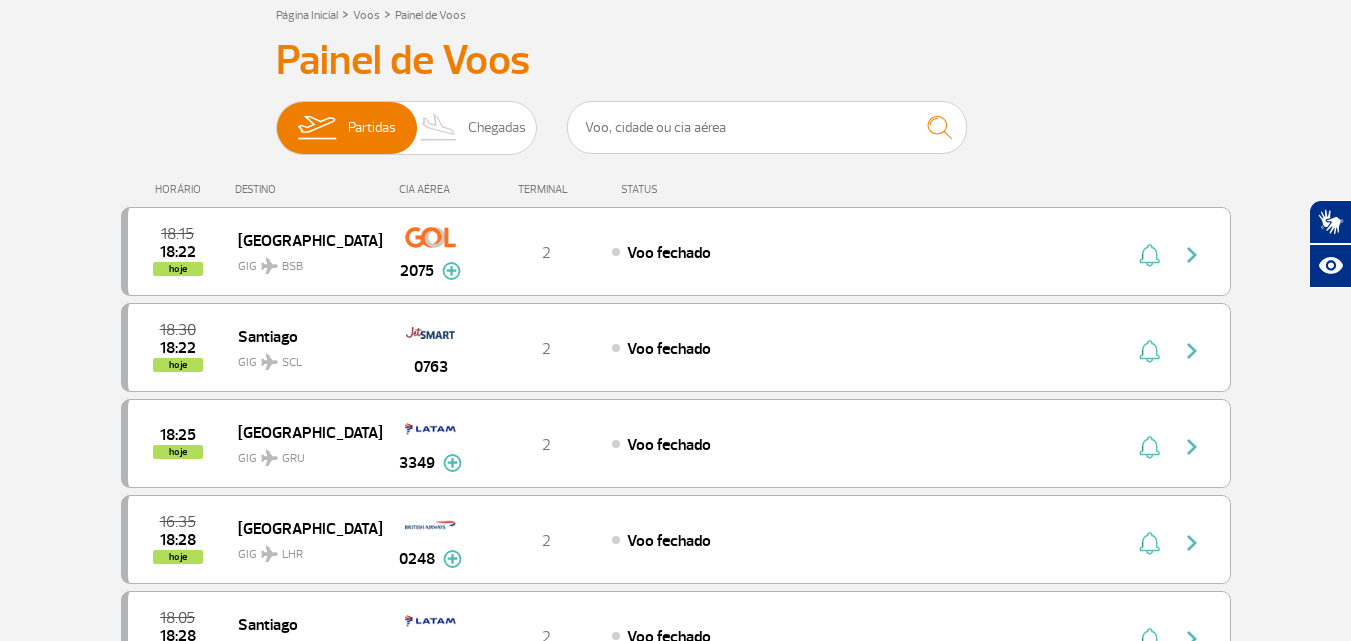 scroll, scrollTop: 0, scrollLeft: 0, axis: both 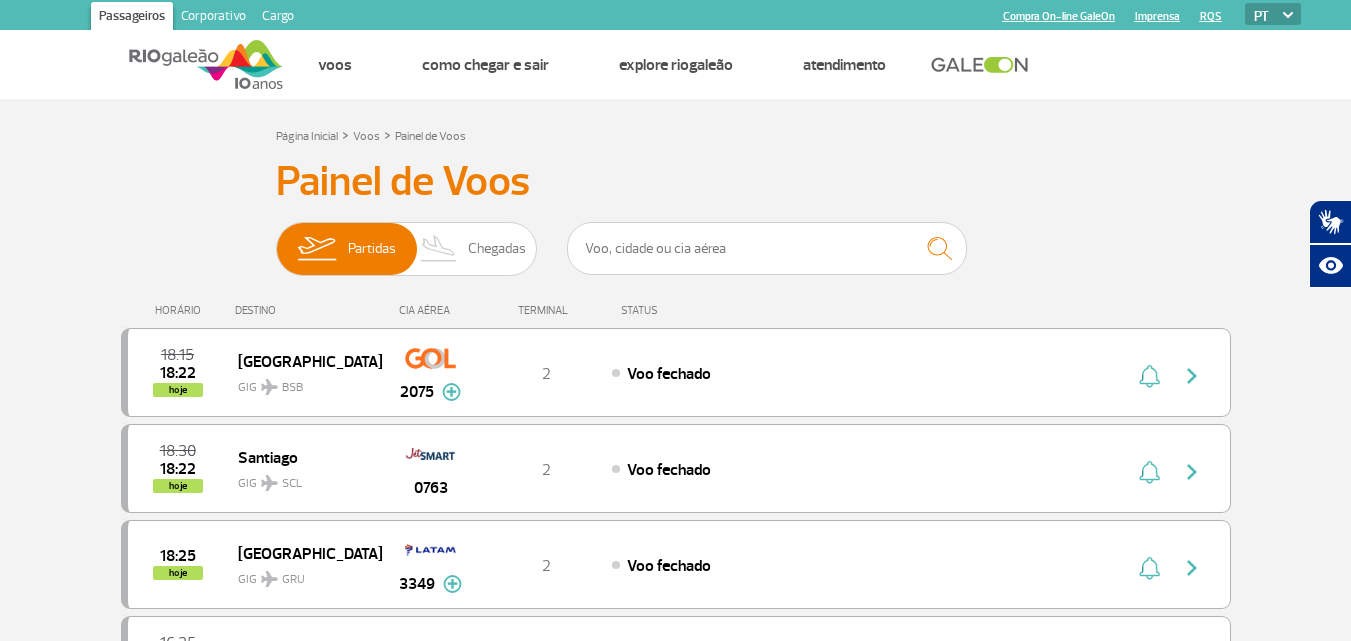 click on "Página Inicial > Voos > Painel de Voos Painel de Voos  Partidas   Chegadas  18:15 18:22 hoje Brasília GIG BSB 2075 Parcerias:  Air France   1970   COPA Airlines   3541   COPA Airlines   3567   Emirates Airlines   3675   TAP Portugal   4007   TAP Portugal   4011   TAP Portugal   4024   TAP Portugal   4116   Aerolineas Argentinas   7452   KLM Royal Dutch Airlines   9416  T2  Voo fechado  Air France 1970 COPA Airlines 3541 COPA Airlines 3567 Emirates Airlines 3675 TAP Portugal 4007 TAP Portugal 4011 TAP Portugal 4024 TAP Portugal 4116 Aerolineas Argentinas 7452 KLM Royal Dutch Airlines 9416 18:30 18:22 hoje Santiago GIG SCL 0763 T2  Voo fechado  18:25 hoje São Paulo GIG GRU 3349 Parcerias:  Quantas Airlines   3944   Qatar Airways   5115   Delta Airlines   6206  T2  Voo fechado  Quantas Airlines 3944 Qatar Airways 5115 Delta Airlines 6206 16:35 18:28 hoje London GIG LHR 0248 Parcerias:  Finnair   5892  T2  Voo fechado  Finnair 5892 18:05 18:28 hoje Santiago GIG SCL 0771 Parcerias:  Quantas Airlines   3895  T2" at bounding box center [675, 1263] 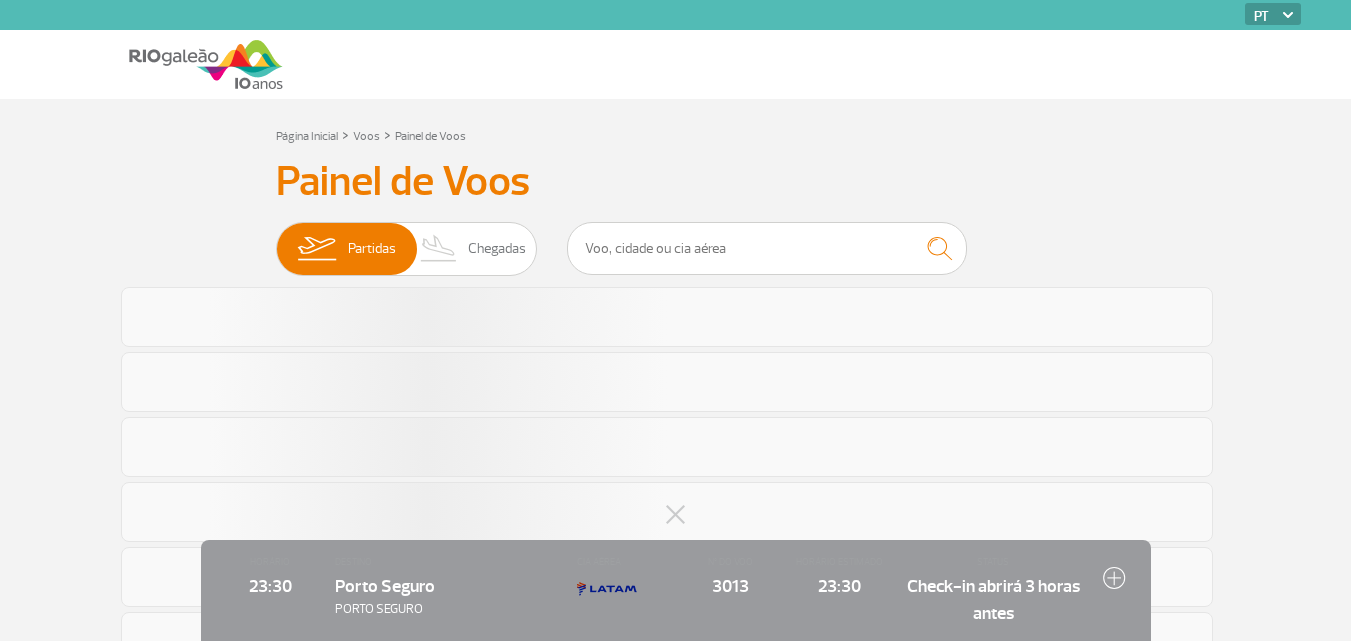 scroll, scrollTop: 0, scrollLeft: 0, axis: both 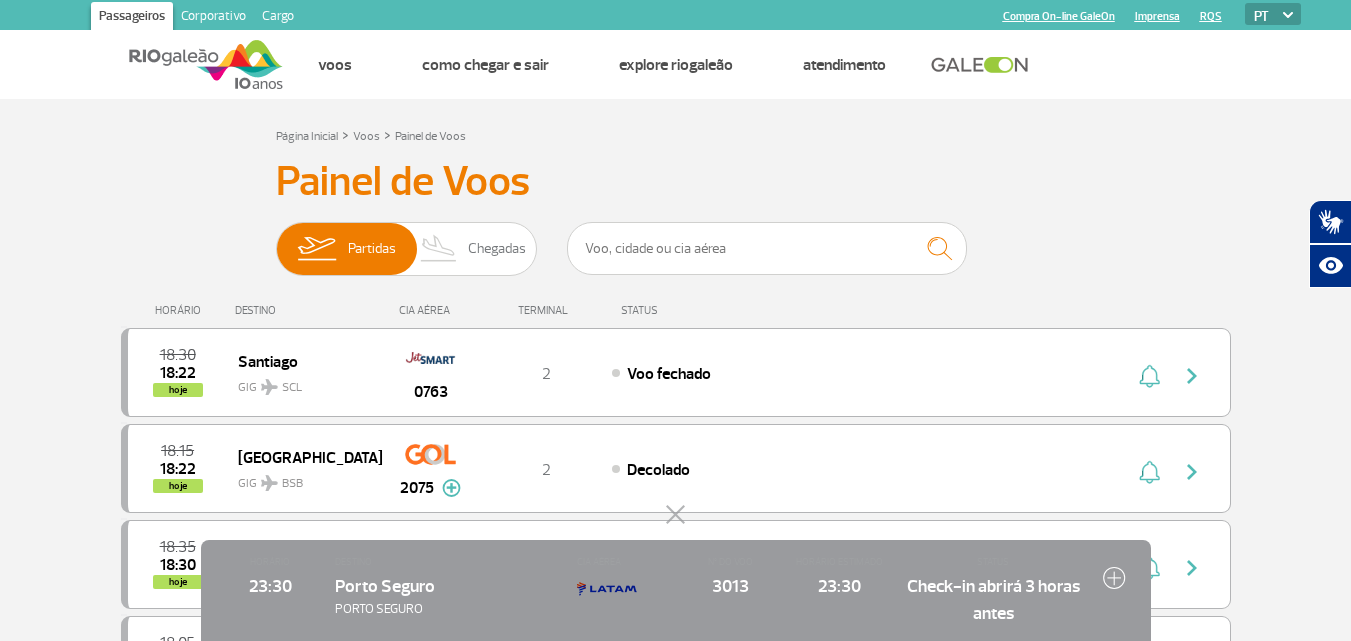 click 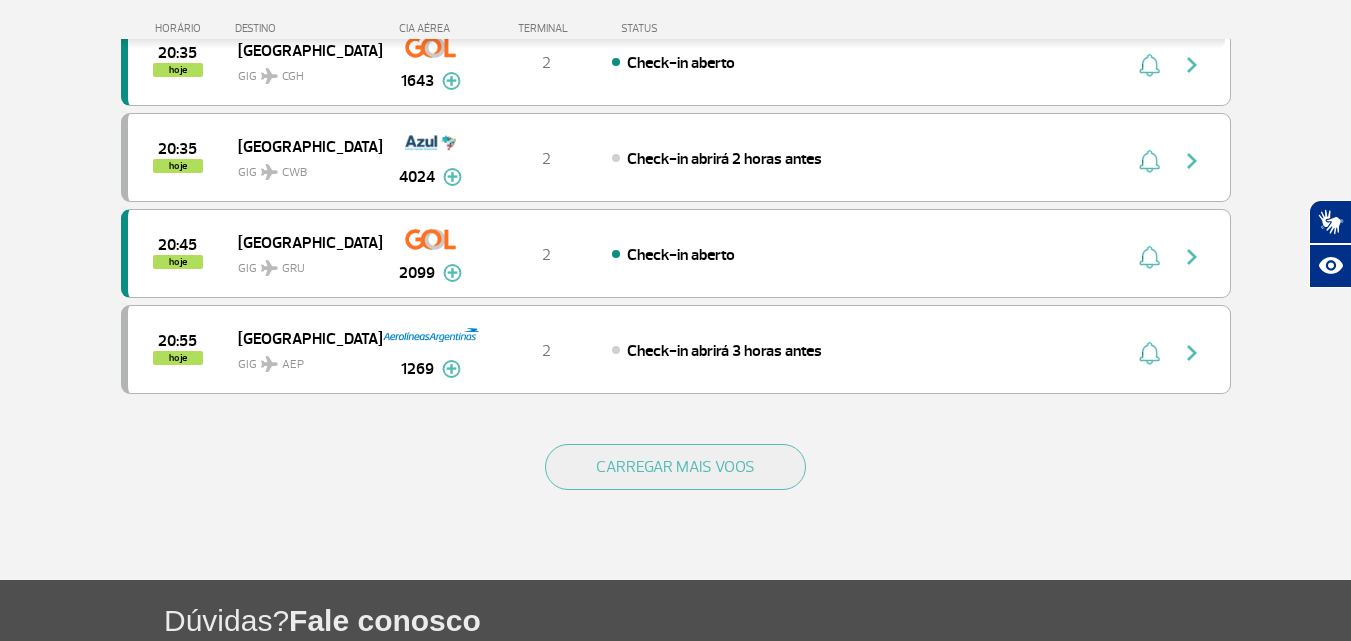 scroll, scrollTop: 1900, scrollLeft: 0, axis: vertical 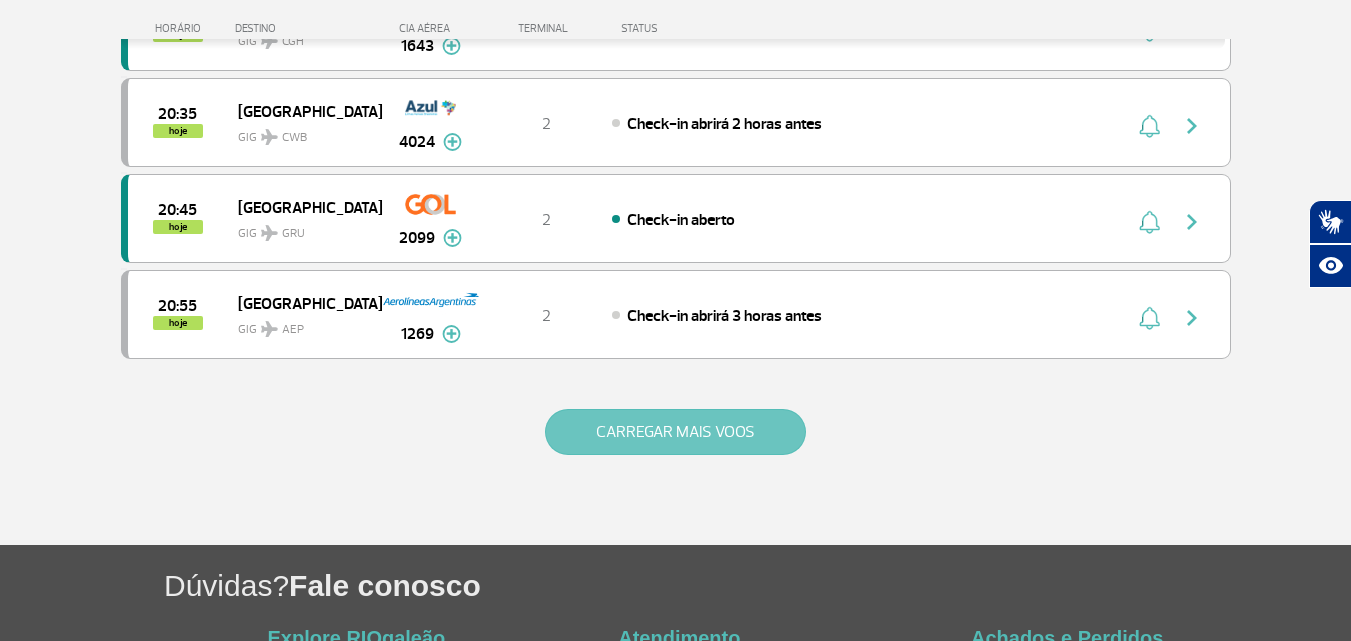click on "CARREGAR MAIS VOOS" at bounding box center (675, 432) 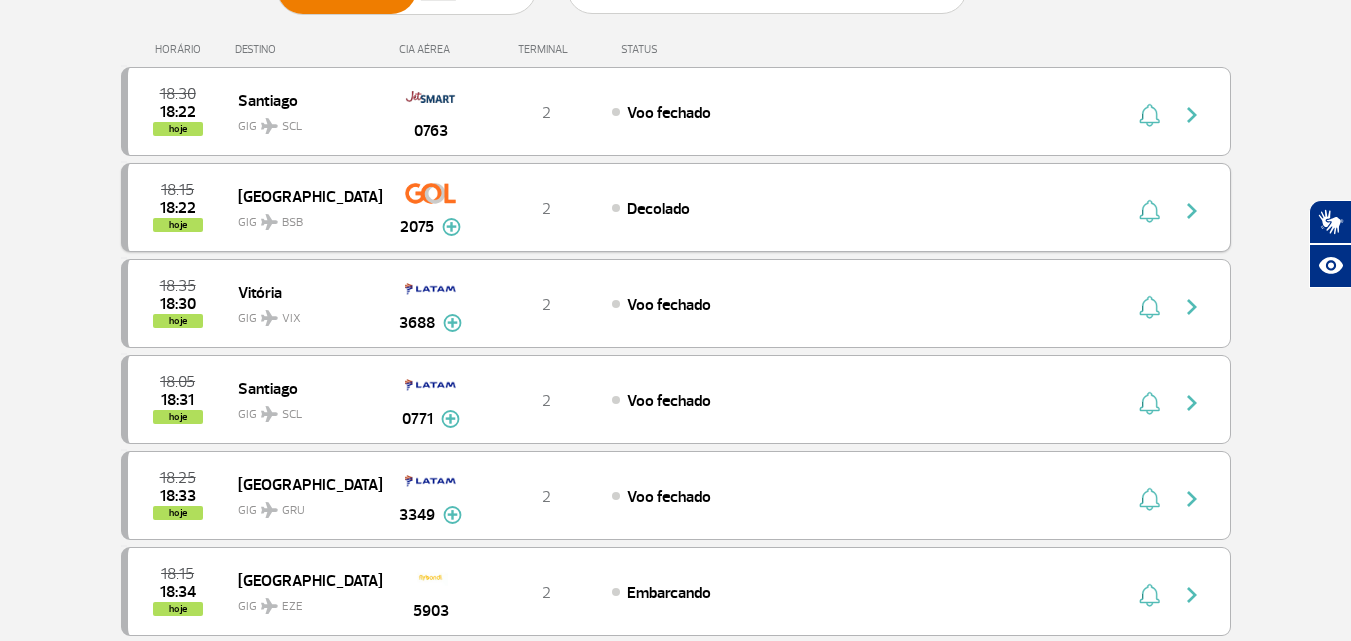 scroll, scrollTop: 0, scrollLeft: 0, axis: both 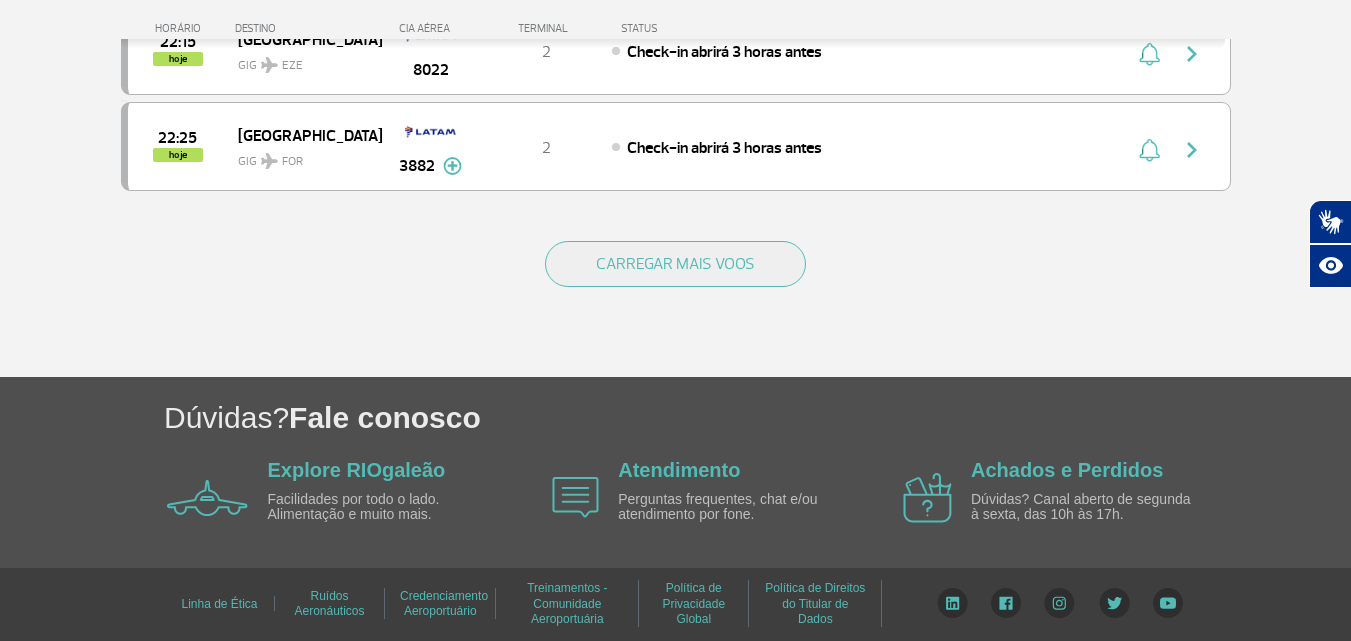 click on "CARREGAR MAIS VOOS" at bounding box center [676, 296] 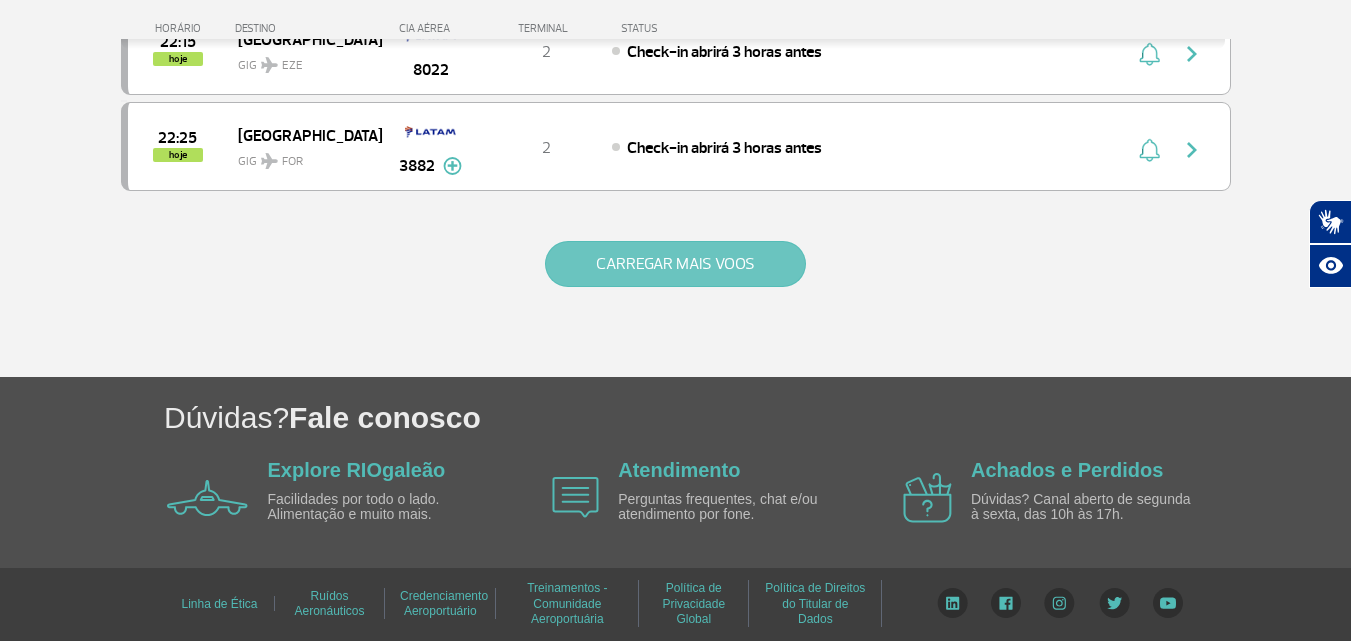 click on "CARREGAR MAIS VOOS" at bounding box center (675, 264) 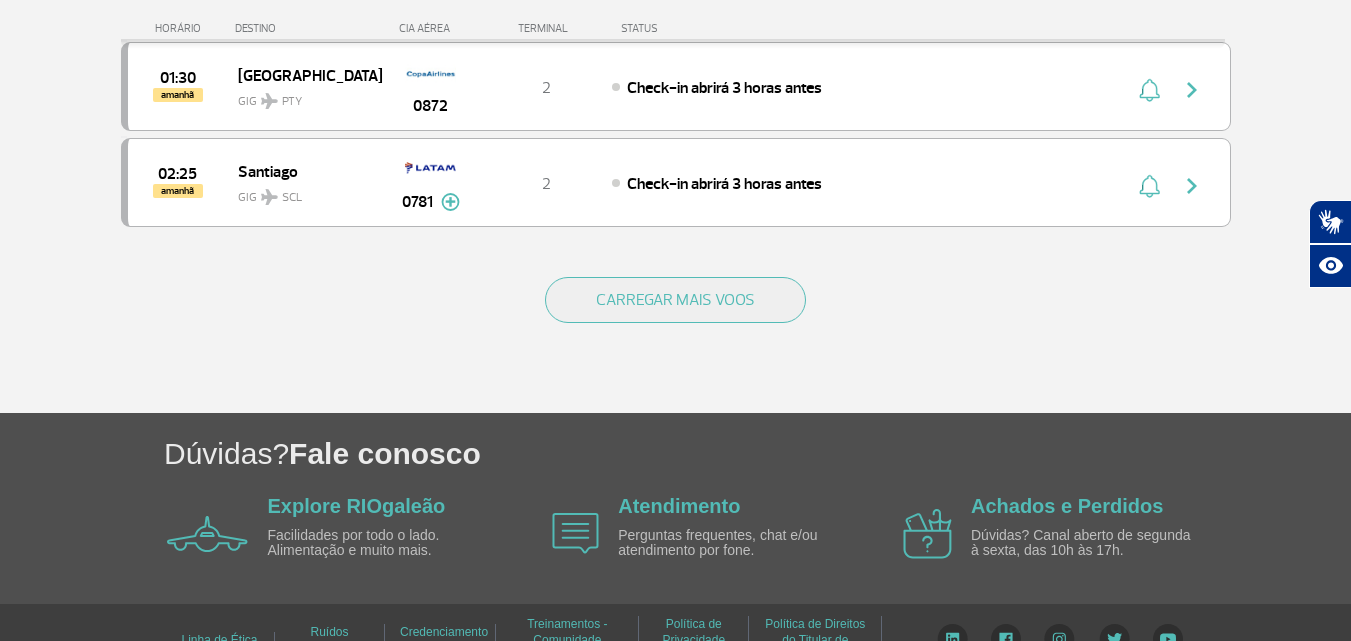 scroll, scrollTop: 5908, scrollLeft: 0, axis: vertical 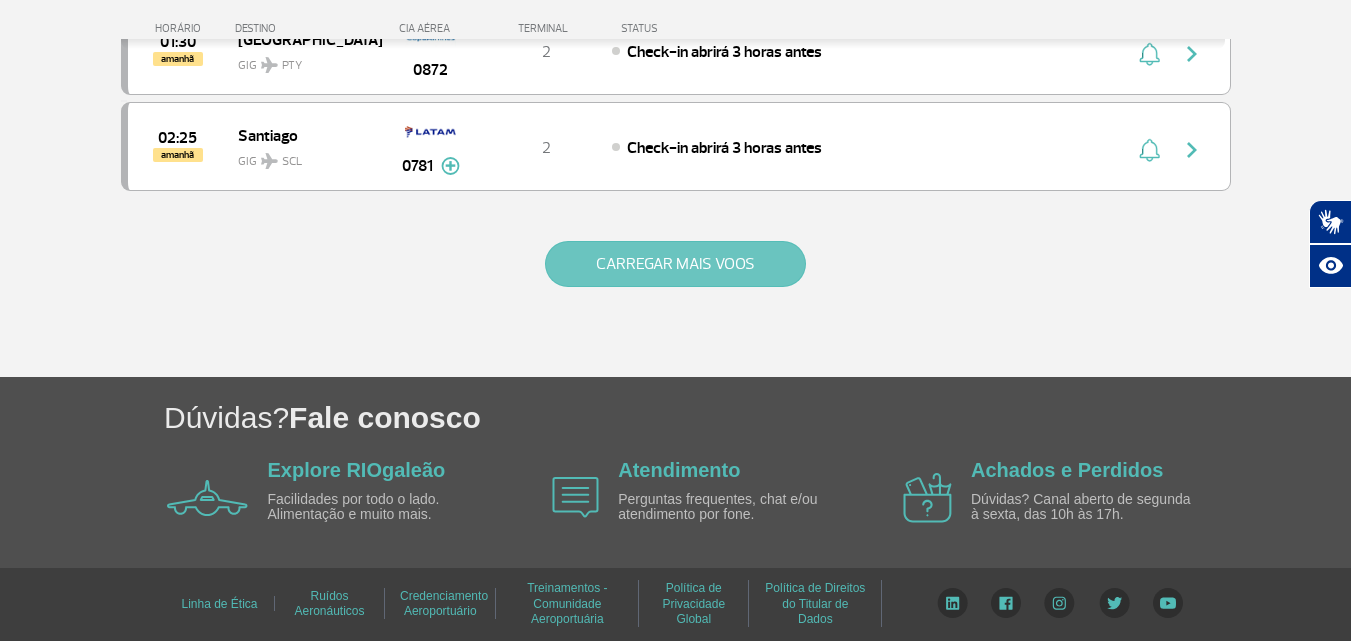 click on "CARREGAR MAIS VOOS" at bounding box center [675, 264] 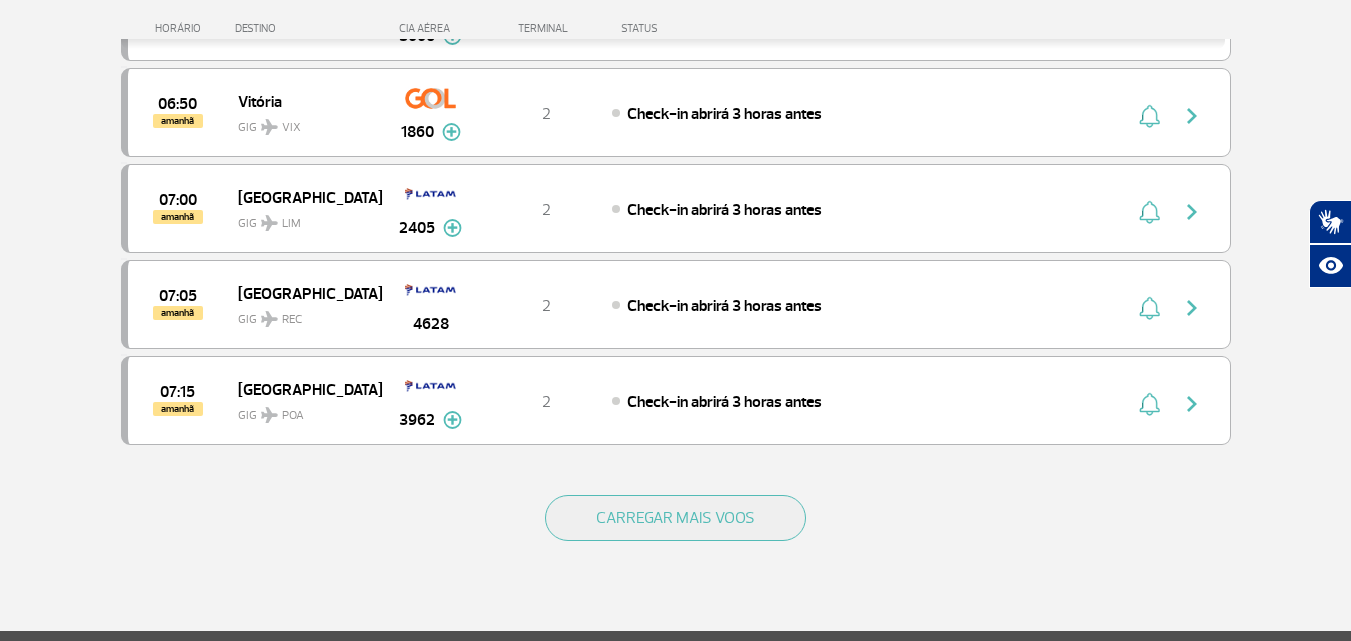 scroll, scrollTop: 7608, scrollLeft: 0, axis: vertical 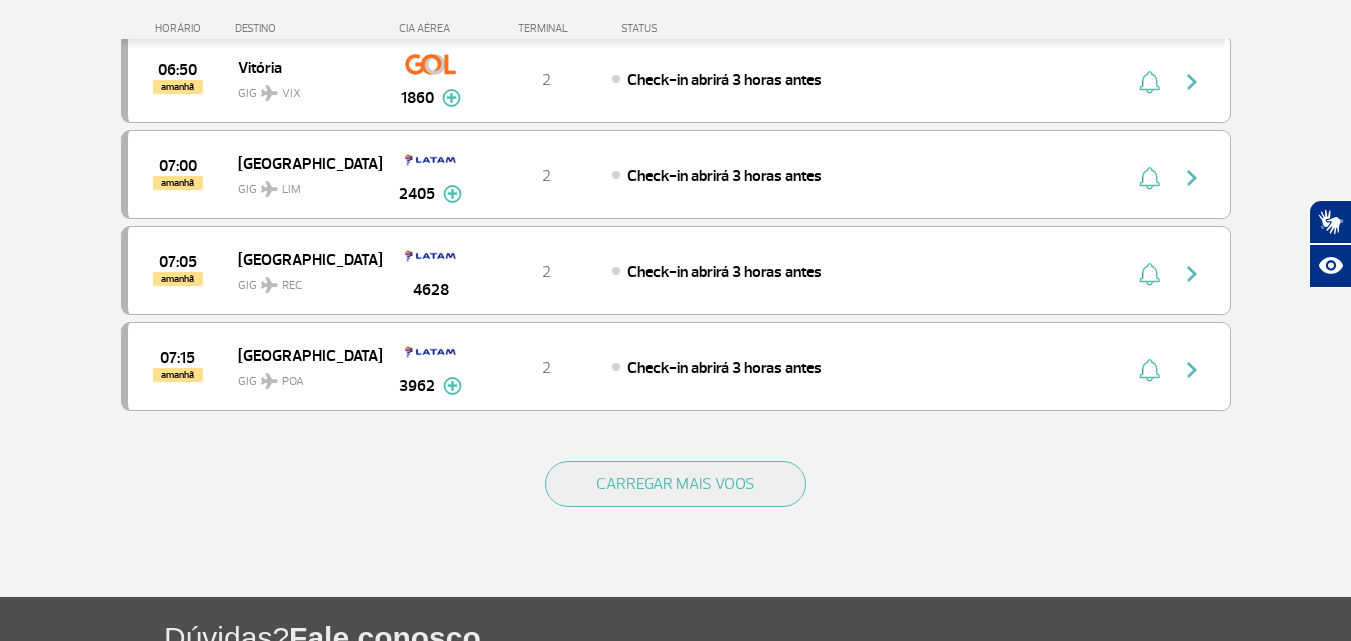 click on "CARREGAR MAIS VOOS" at bounding box center (676, 516) 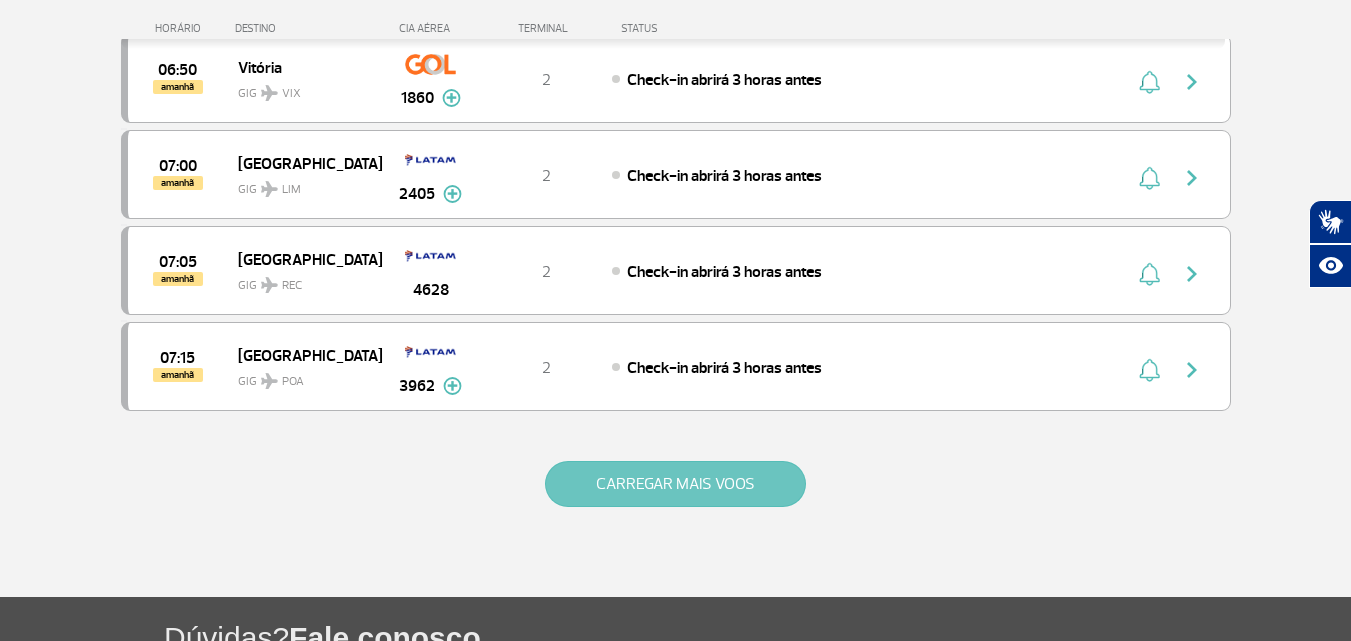 click on "CARREGAR MAIS VOOS" at bounding box center [675, 484] 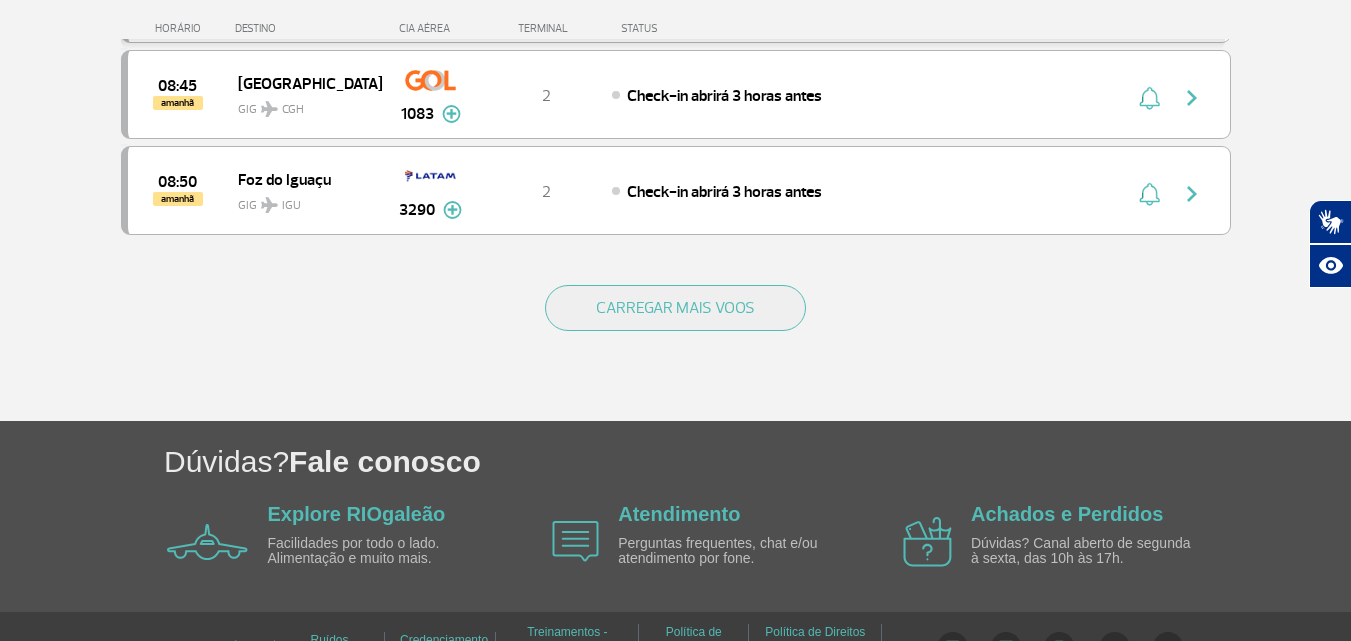 scroll, scrollTop: 9708, scrollLeft: 0, axis: vertical 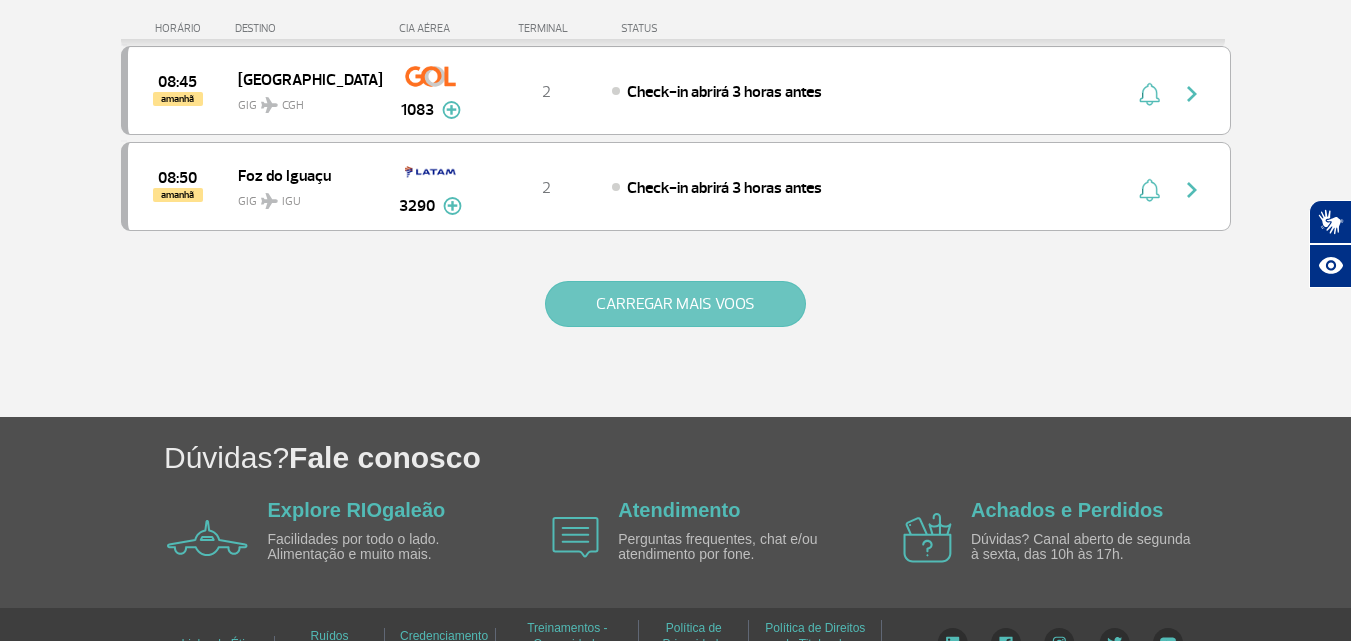 click on "CARREGAR MAIS VOOS" at bounding box center (675, 304) 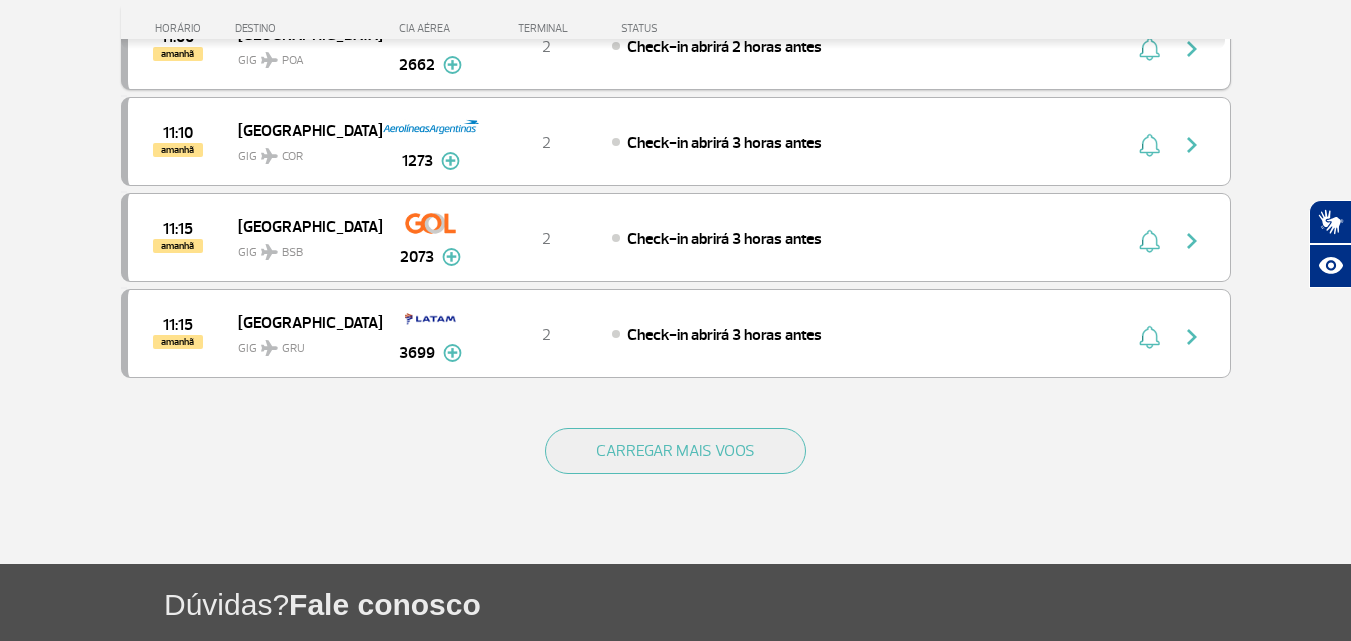 scroll, scrollTop: 11508, scrollLeft: 0, axis: vertical 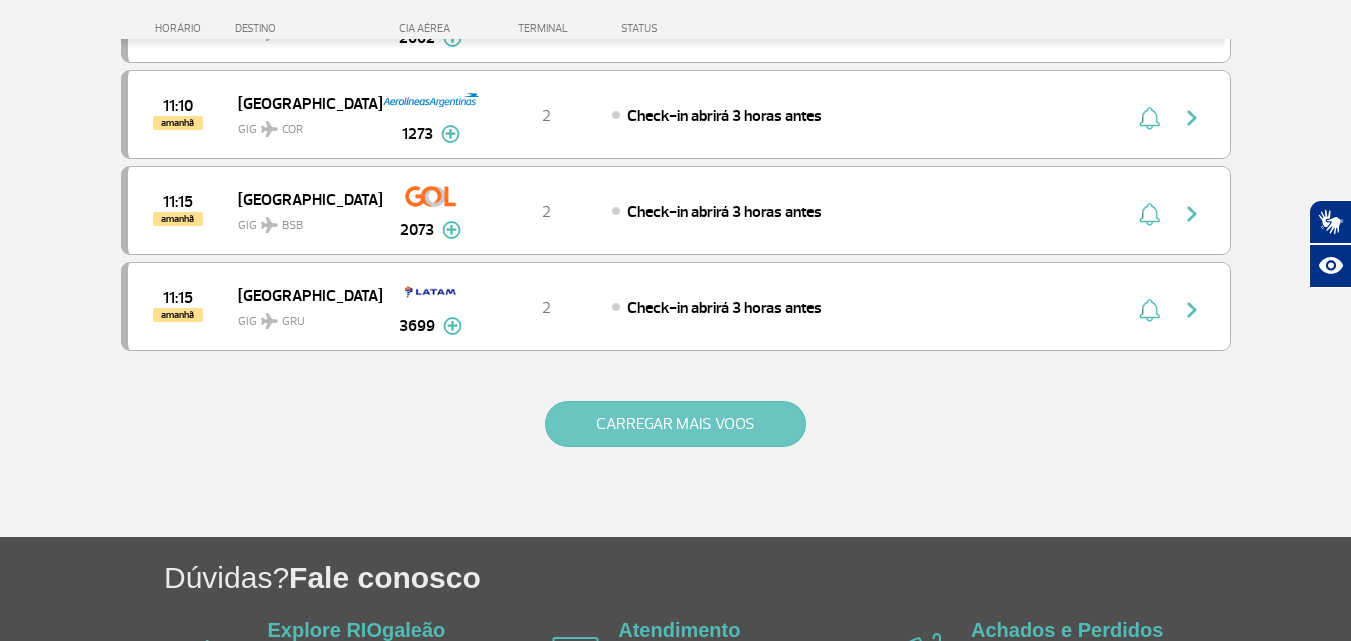 click on "CARREGAR MAIS VOOS" at bounding box center [675, 424] 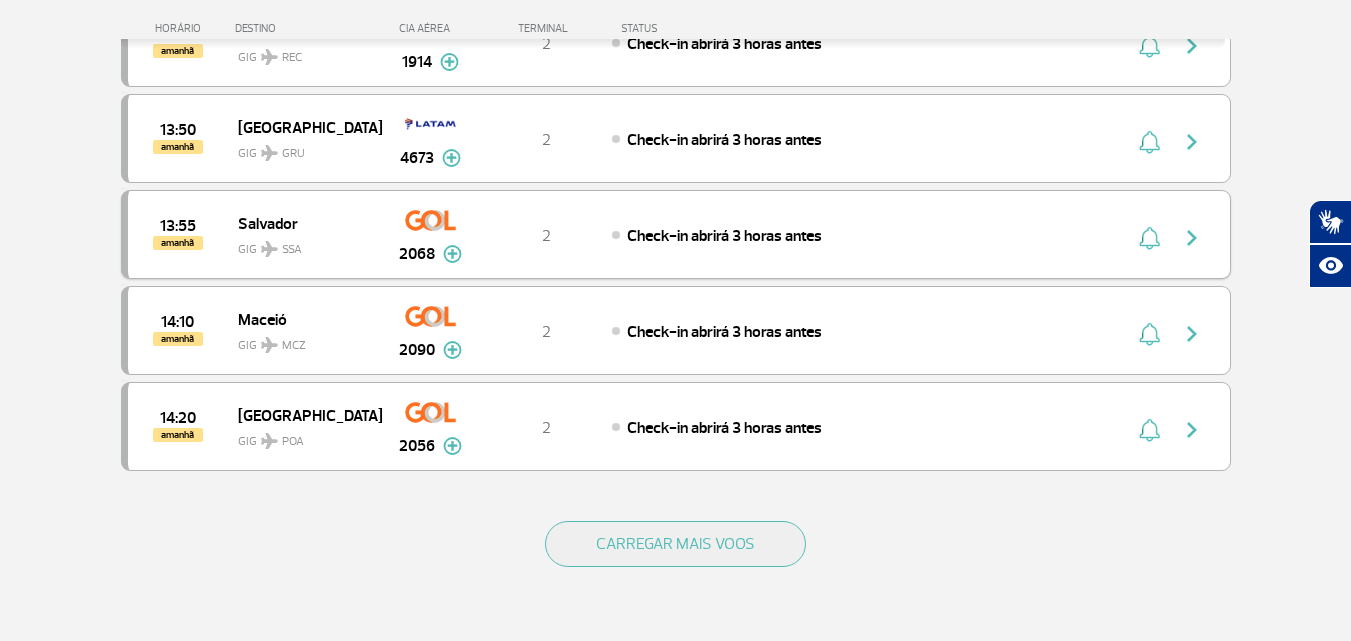 scroll, scrollTop: 13588, scrollLeft: 0, axis: vertical 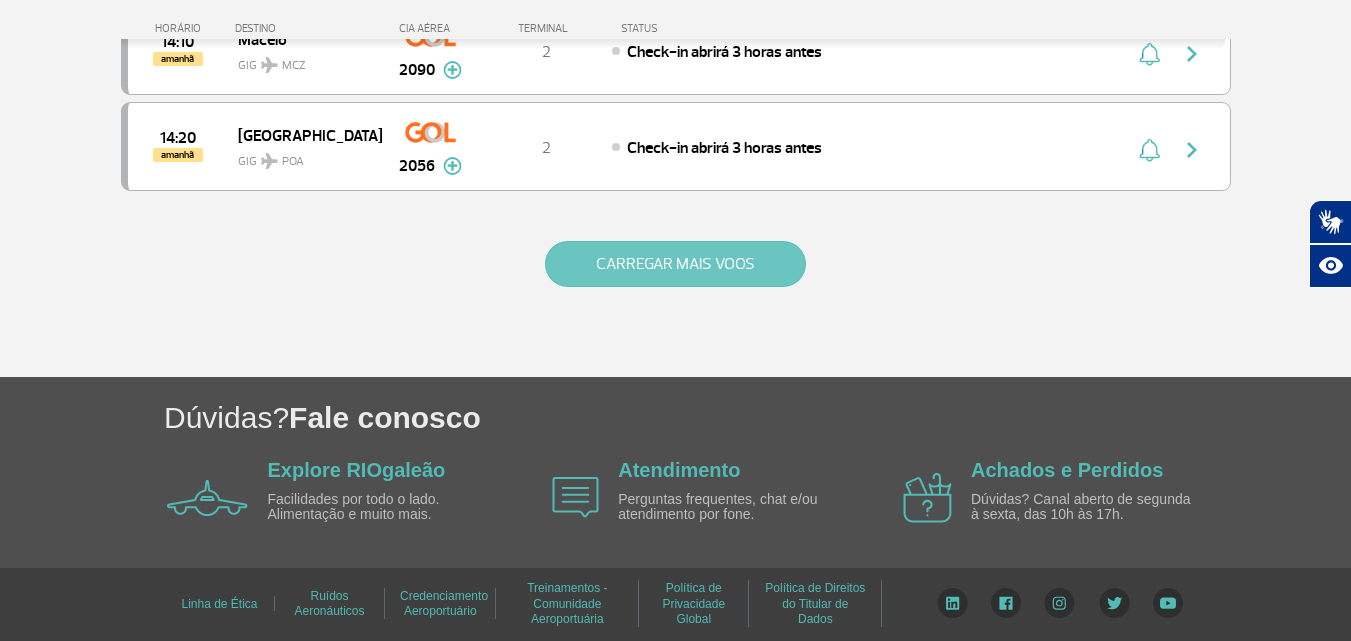 click on "CARREGAR MAIS VOOS" at bounding box center (675, 264) 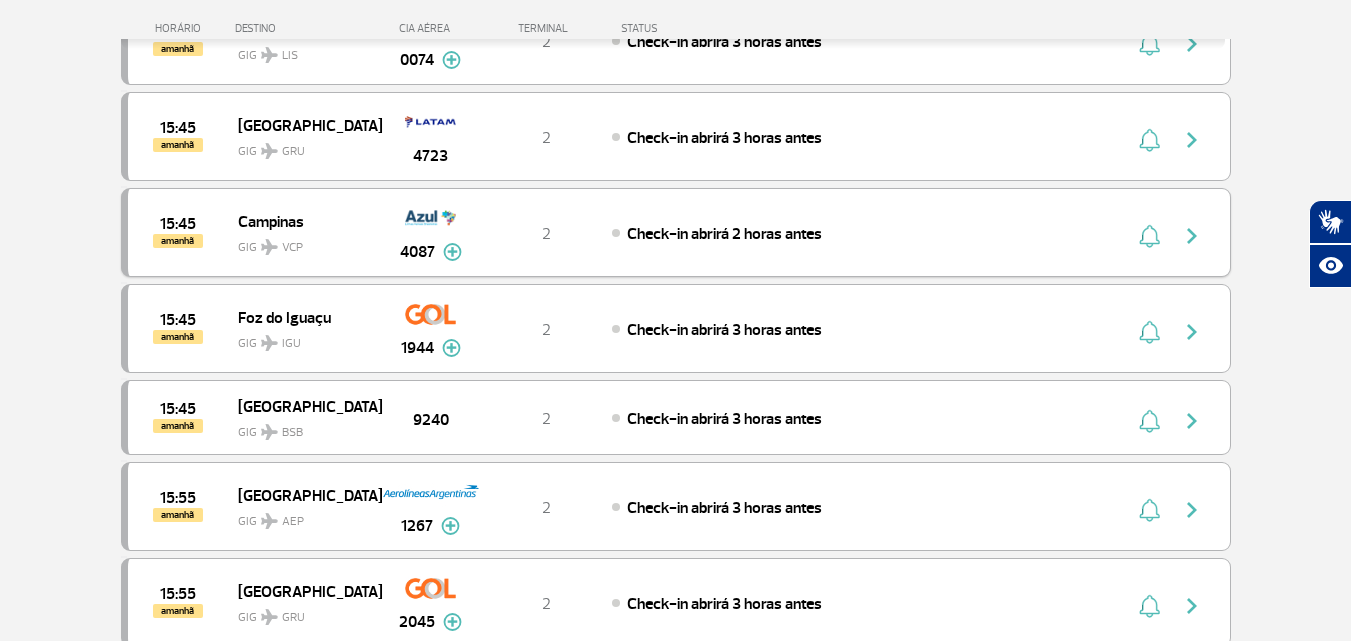scroll, scrollTop: 14688, scrollLeft: 0, axis: vertical 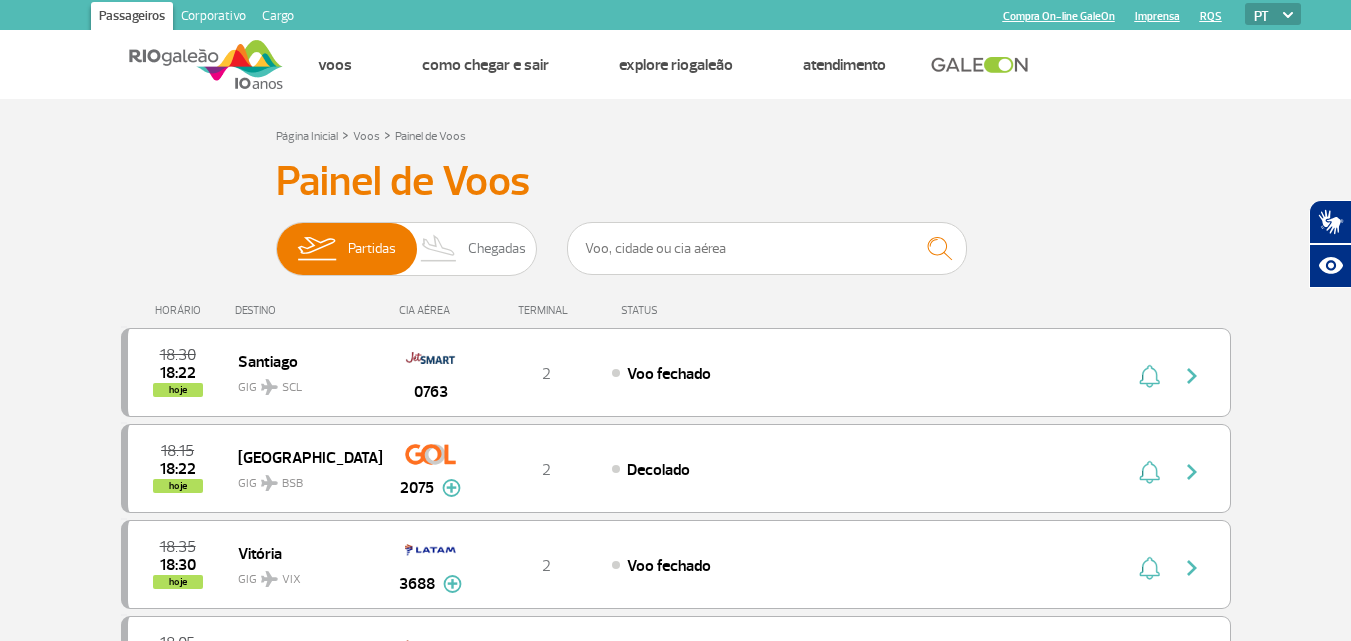 click on "Painel de Voos  Partidas   Chegadas  18:30 18:22 hoje Santiago GIG SCL 0763 T2  Voo fechado  18:15 18:22 hoje Brasília GIG BSB 2075 Parcerias:  Air France   1970   COPA Airlines   3541   COPA Airlines   3567   Emirates Airlines   3675   TAP Portugal   4007   TAP Portugal   4011   TAP Portugal   4024   TAP Portugal   4116   Aerolineas Argentinas   7452   KLM Royal Dutch Airlines   9416  T2  Decolado  Air France 1970 COPA Airlines 3541 COPA Airlines 3567 Emirates Airlines 3675 TAP Portugal 4007 TAP Portugal 4011 TAP Portugal 4024 TAP Portugal 4116 Aerolineas Argentinas 7452 KLM Royal Dutch Airlines 9416 18:35 18:30 hoje Vitória GIG VIX 3688 Parcerias:  Aerolineas Argentinas   8059   Aerolineas Argentinas   8092   Aerolineas Argentinas   8094  T2  Voo fechado  Aerolineas Argentinas 8059 Aerolineas Argentinas 8092 Aerolineas Argentinas 8094 18:05 18:31 hoje Santiago GIG SCL 0771 Parcerias:  Quantas Airlines   3895   Quantas Airlines   3897   Delta Airlines   6289  T2  Voo fechado  Quantas Airlines 3895 3897 GIG" at bounding box center (676, 7910) 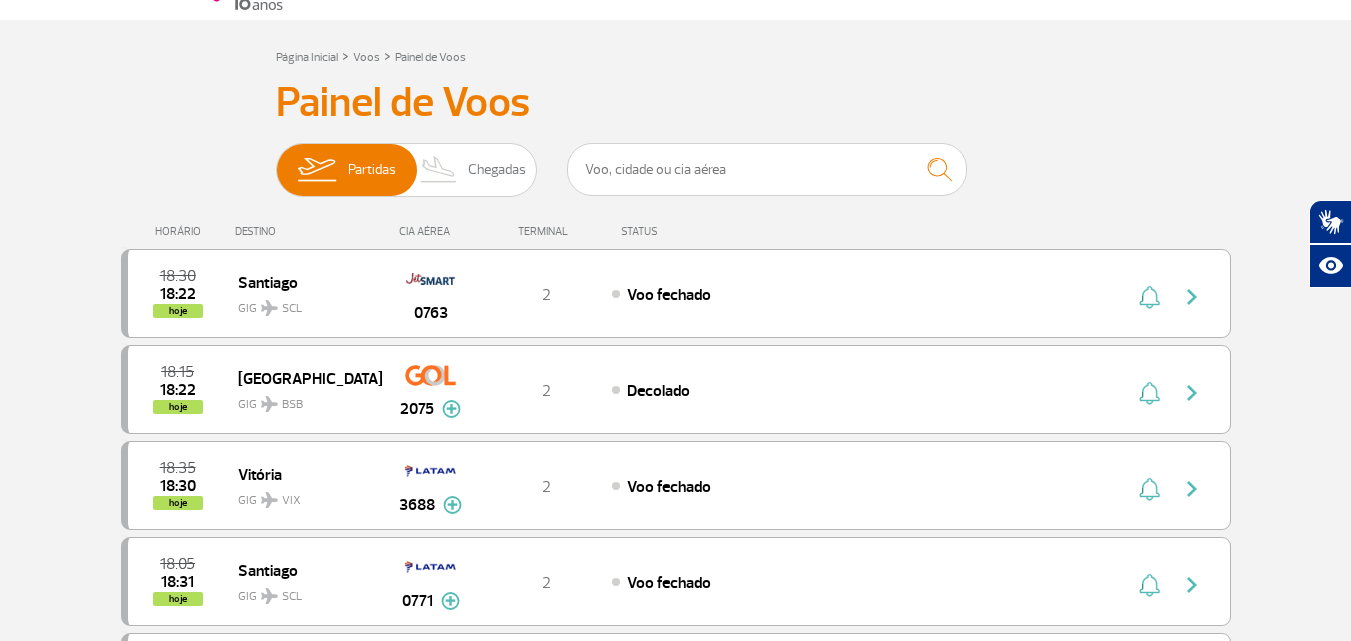 scroll, scrollTop: 0, scrollLeft: 0, axis: both 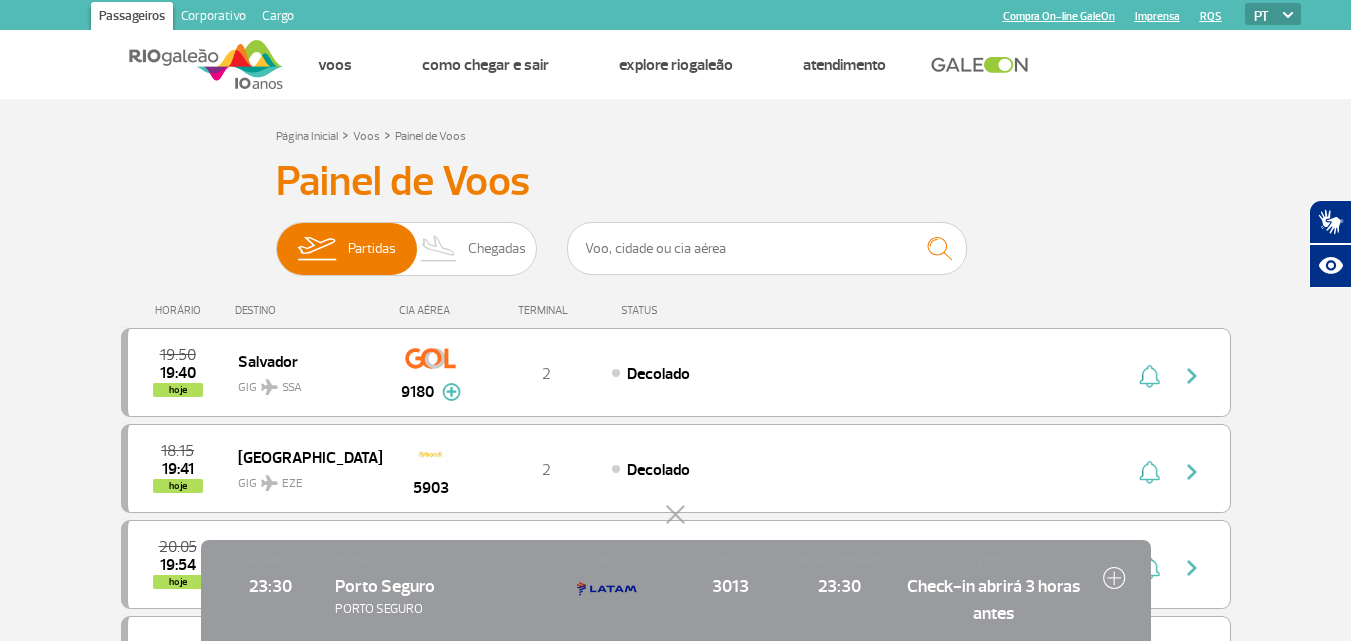 click 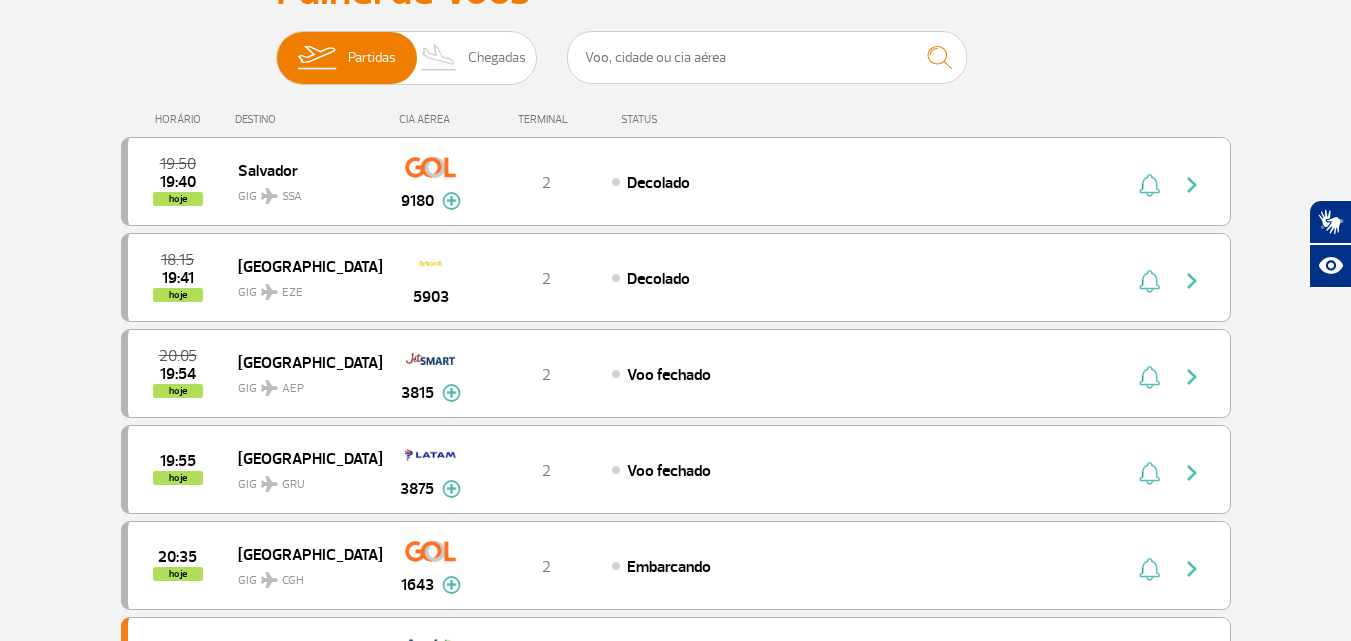 scroll, scrollTop: 0, scrollLeft: 0, axis: both 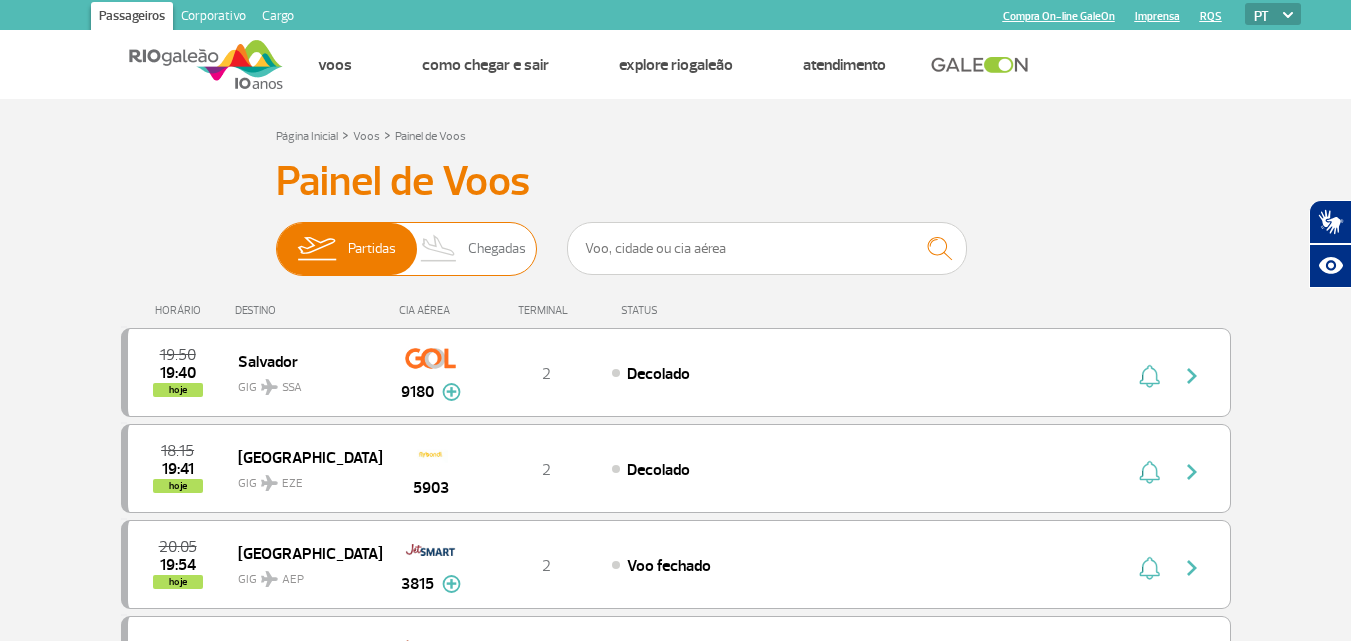 click 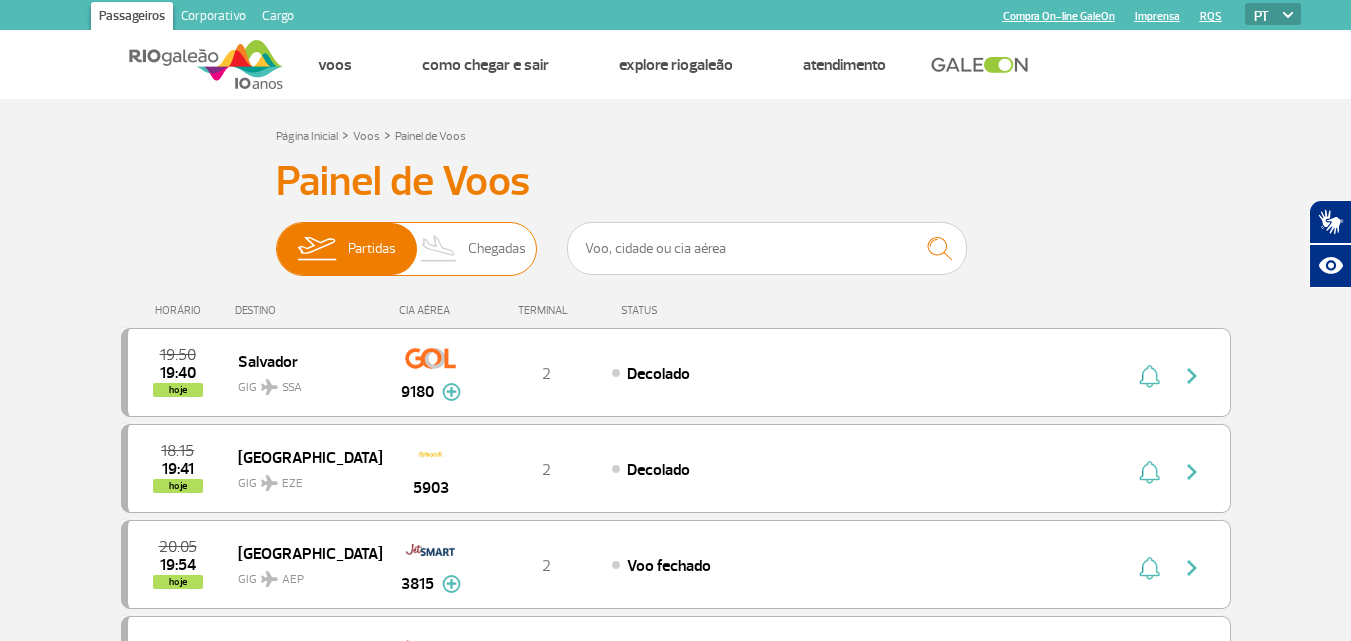 click on "Partidas   Chegadas" 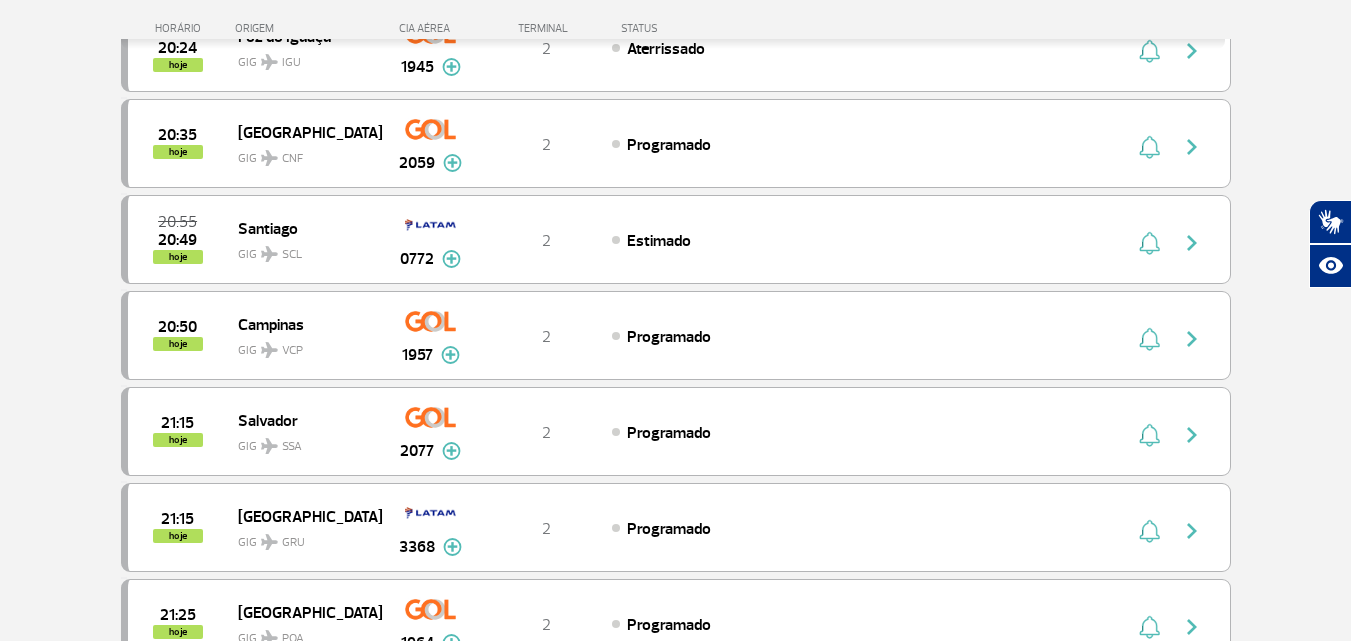 scroll, scrollTop: 1100, scrollLeft: 0, axis: vertical 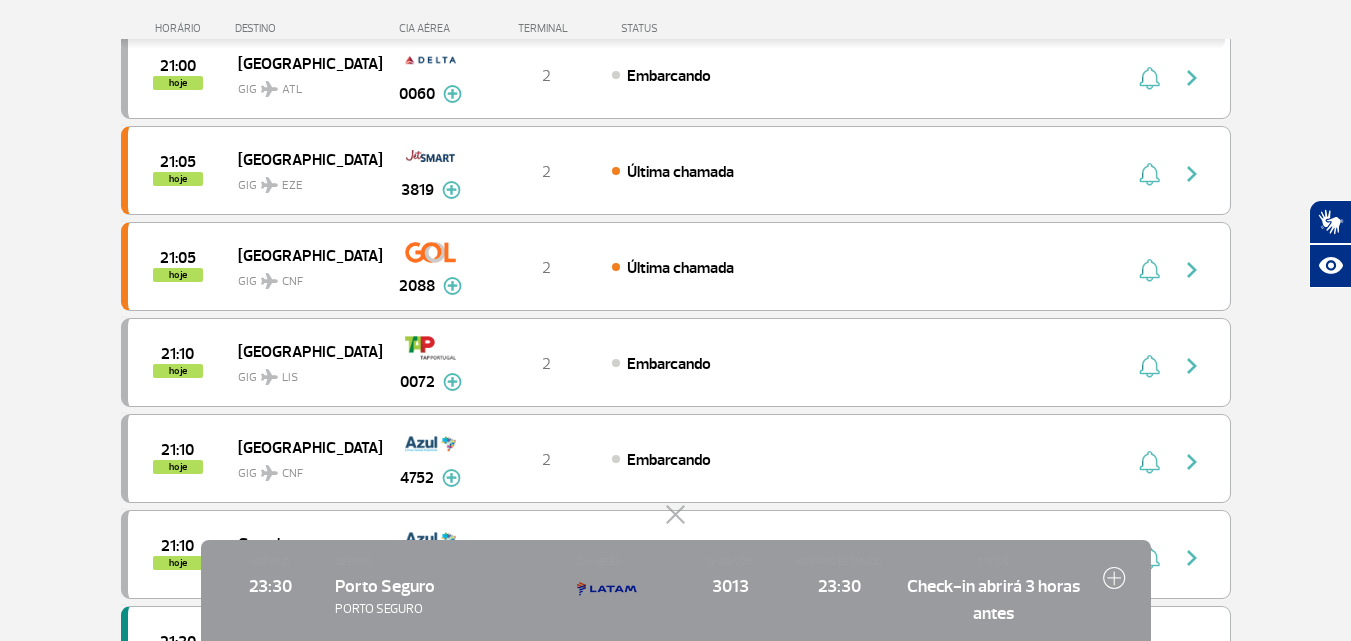 click 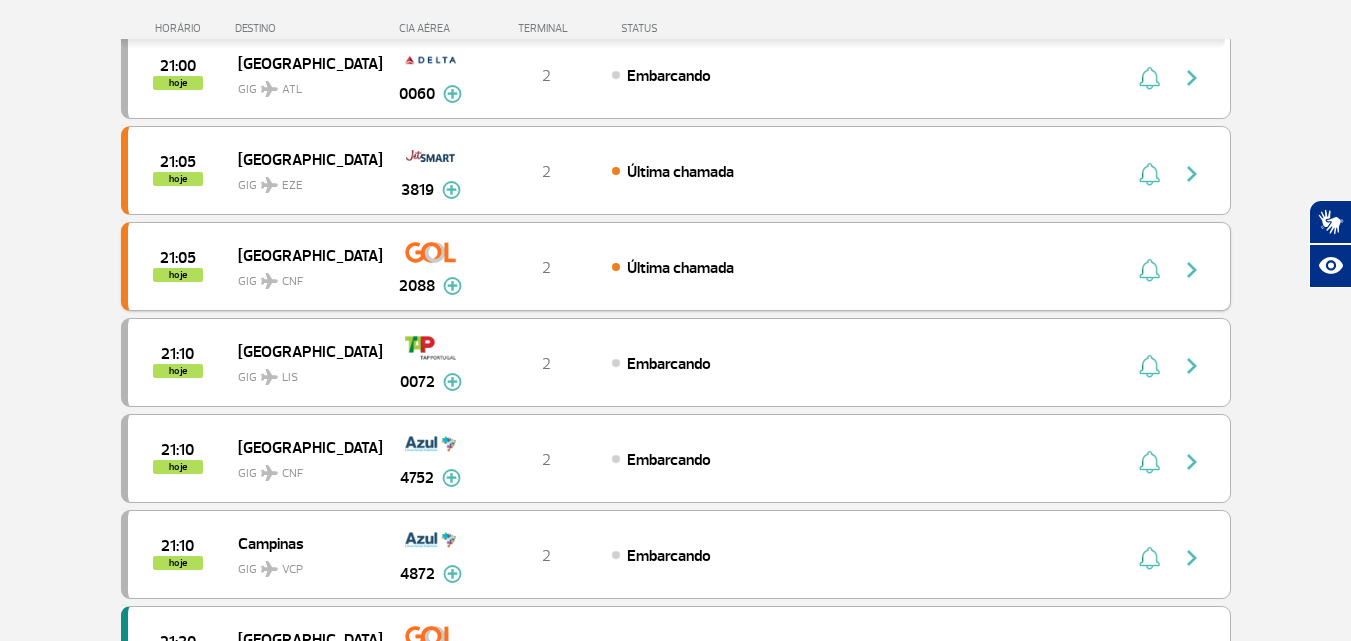scroll, scrollTop: 800, scrollLeft: 0, axis: vertical 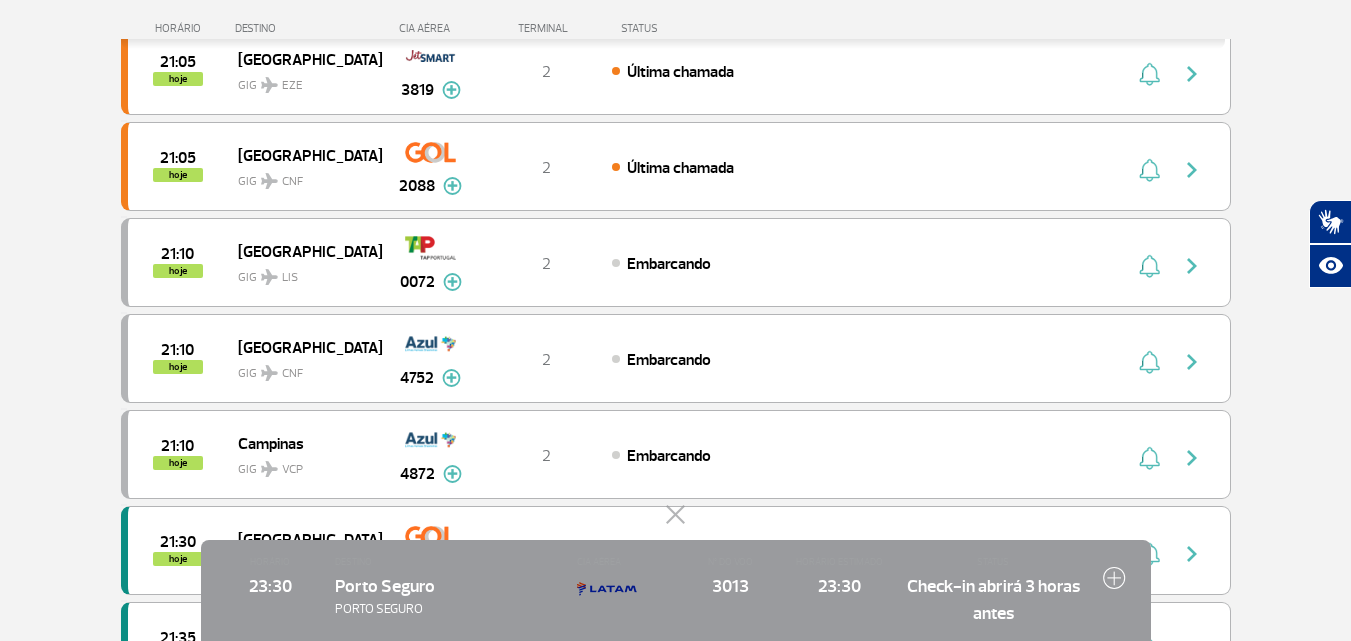click 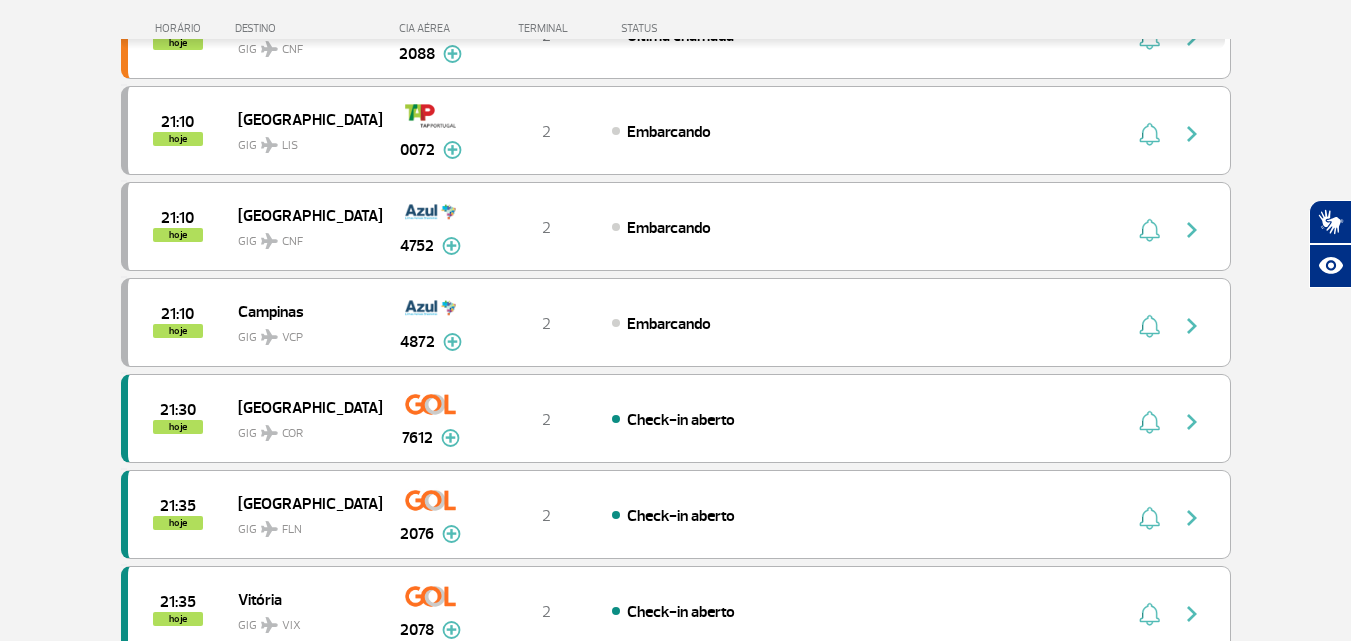 scroll, scrollTop: 900, scrollLeft: 0, axis: vertical 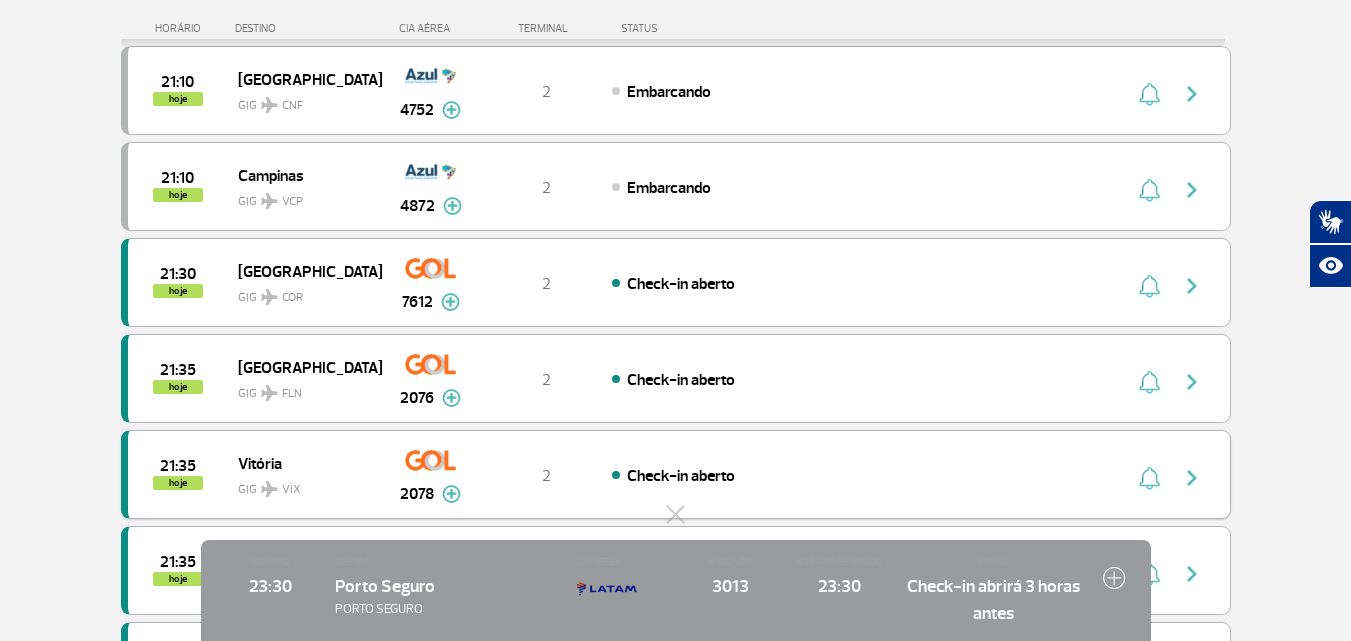 click on "21:35 hoje Vitória GIG  VIX 2078 2  Check-in aberto  Parcerias:  Air [GEOGRAPHIC_DATA]   1908   Emirates Airlines   3705   TAP Portugal   4016   TAP Portugal   4026   Aerolineas Argentinas   7616" at bounding box center [676, 474] 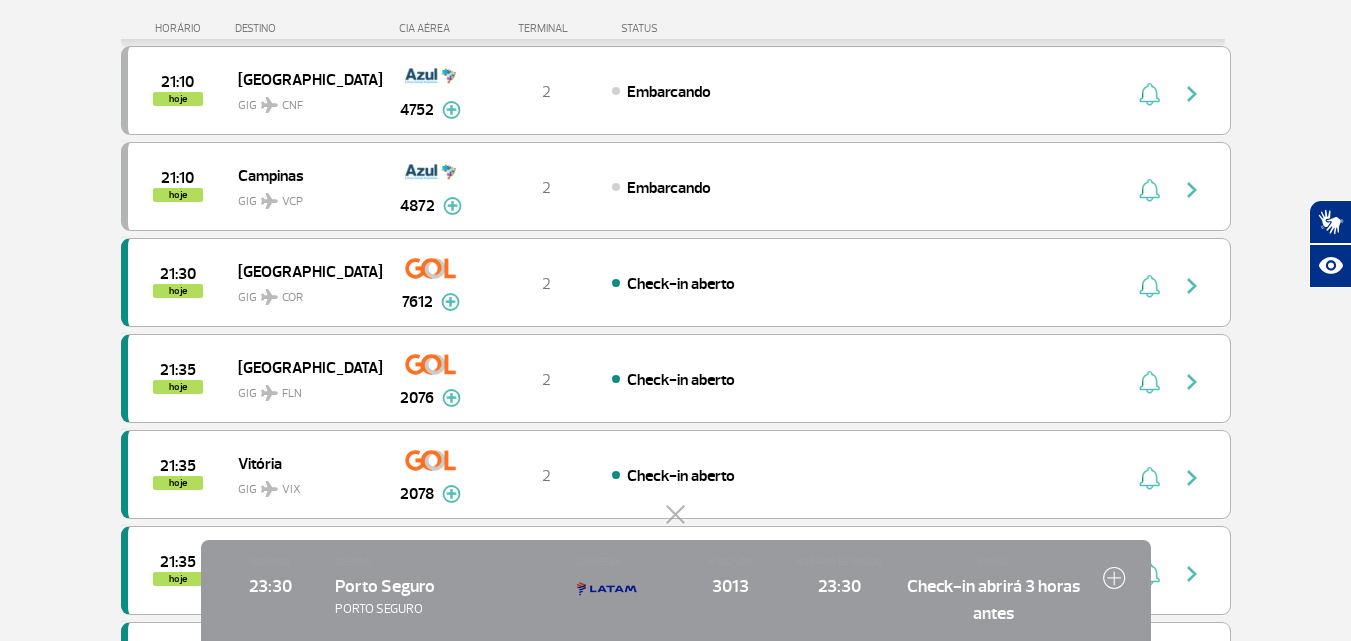 click 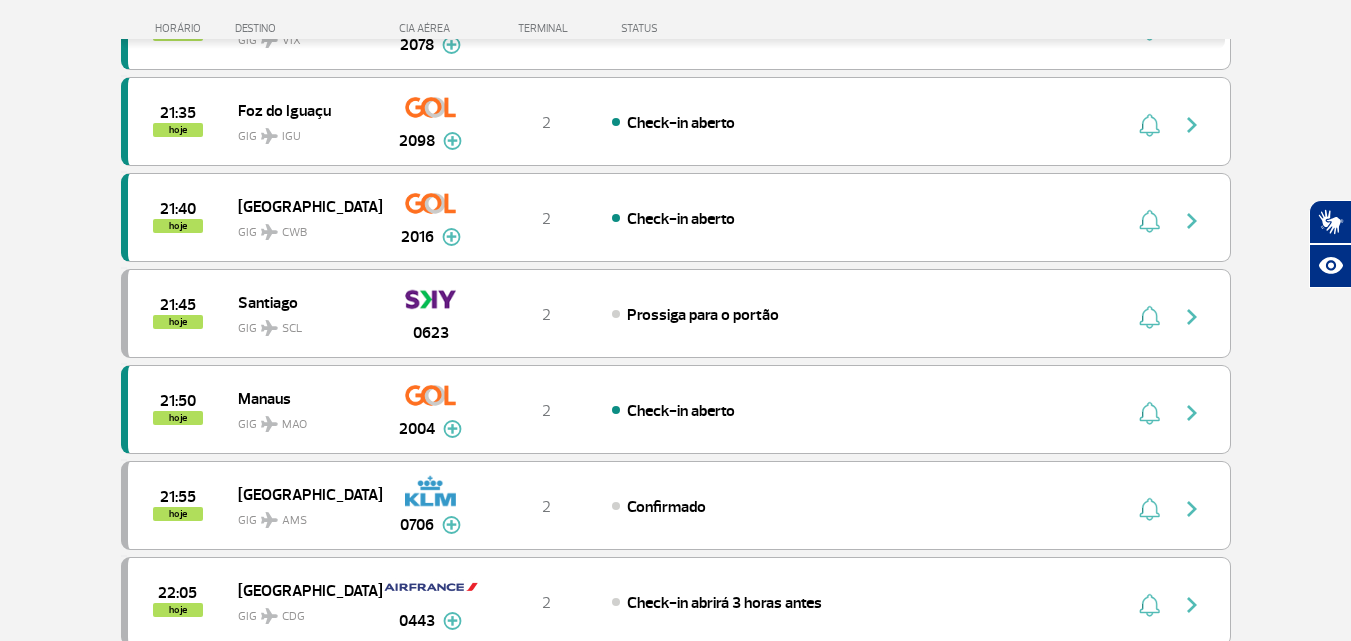 scroll, scrollTop: 1768, scrollLeft: 0, axis: vertical 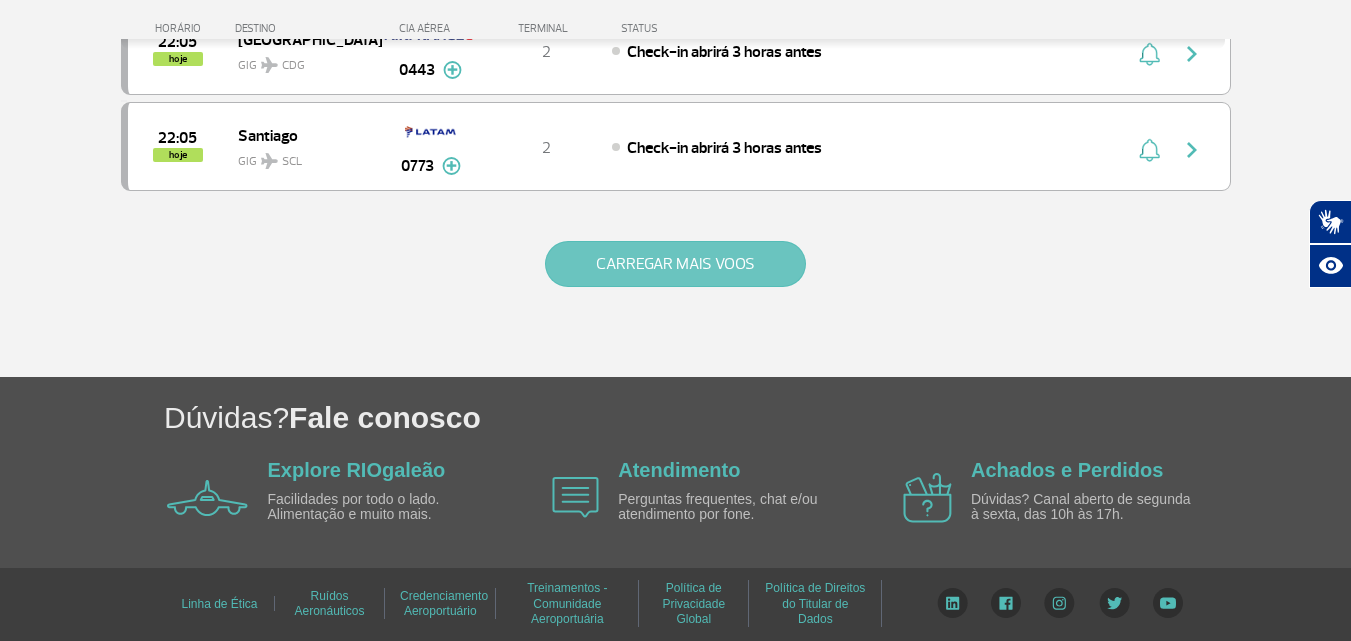 click on "CARREGAR MAIS VOOS" at bounding box center (675, 264) 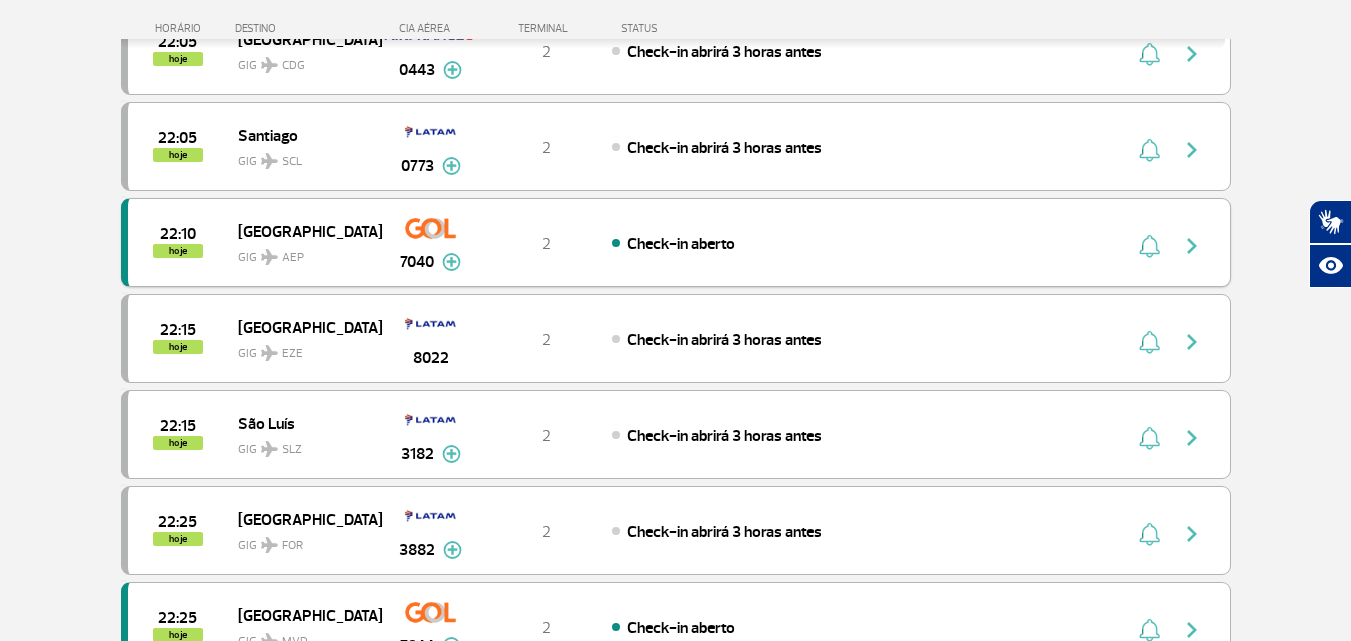 click on "22:10 hoje Buenos Aires GIG  AEP 7040 2  Check-in aberto  Parcerias:  Aerolineas Argentinas   7713   KLM Royal Dutch Airlines   9414   KLM Royal Dutch Airlines   9446" at bounding box center [676, 242] 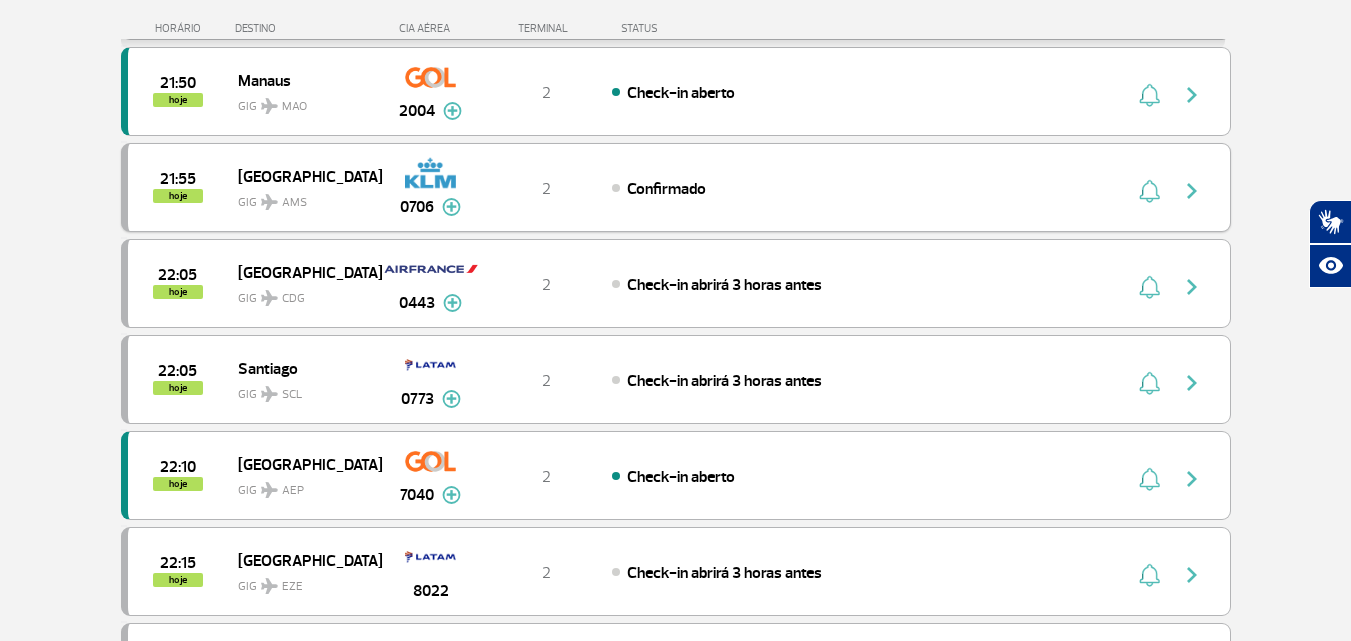 scroll, scrollTop: 1800, scrollLeft: 0, axis: vertical 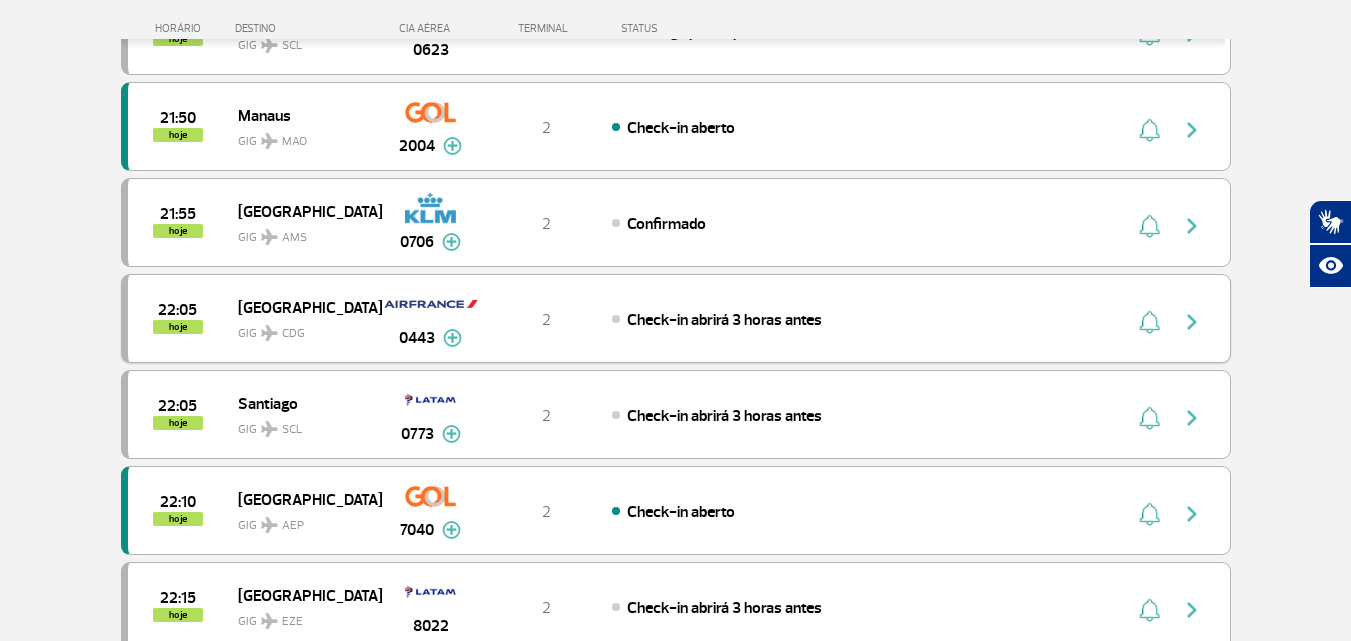 click on "22:05 hoje Paris GIG  CDG 0443 2  Check-in abrirá 3 horas antes  Parcerias:  China Eastern Airlines   1612   KLM Royal Dutch Airlines   2412   GOL Transportes Aereos   5004   Scandinavian   9965" at bounding box center [676, 318] 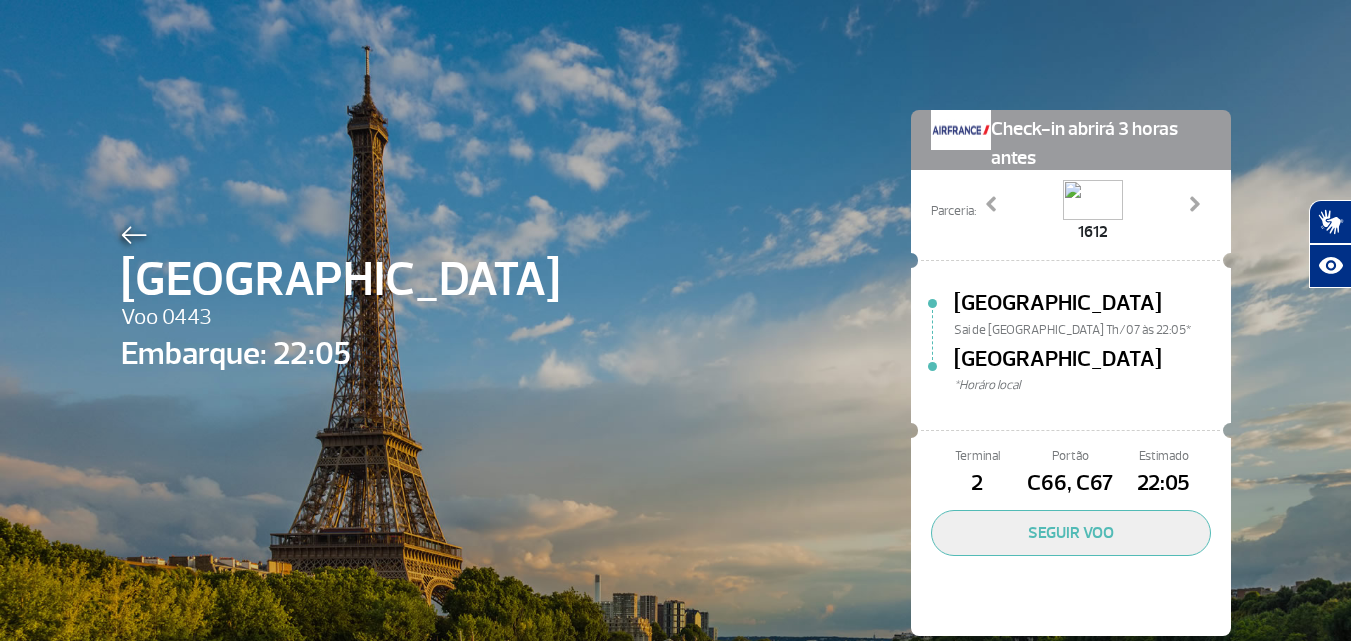 scroll, scrollTop: 0, scrollLeft: 0, axis: both 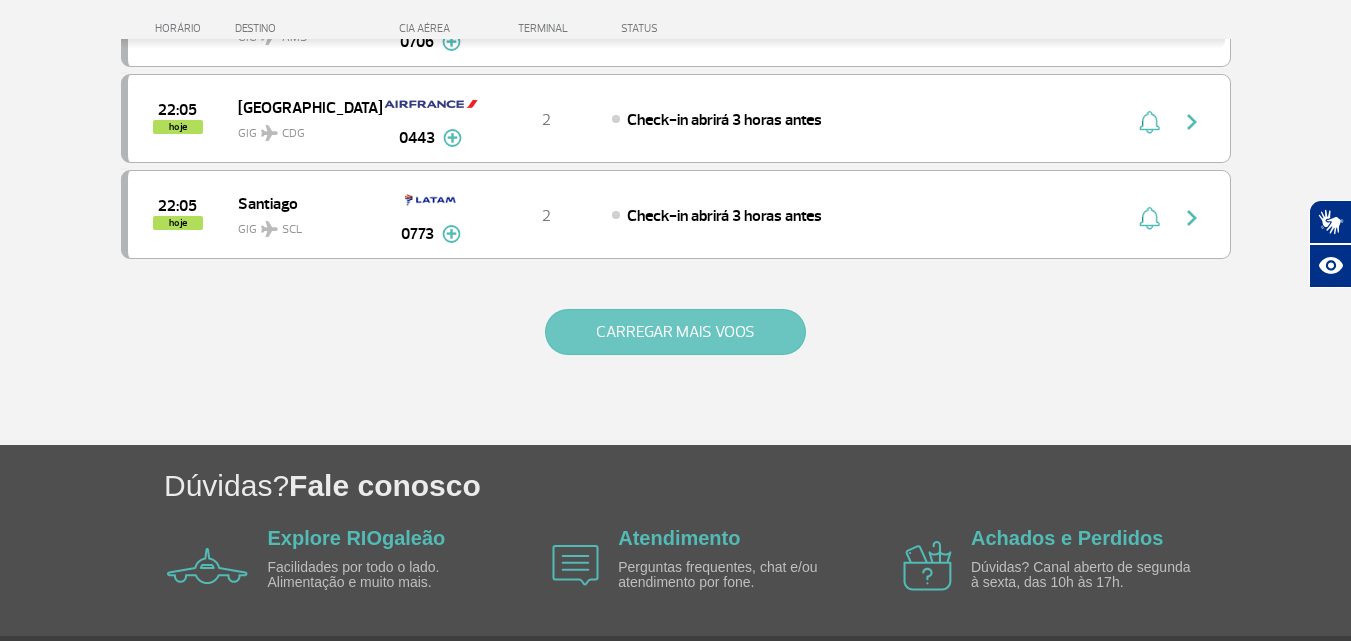 click on "CARREGAR MAIS VOOS" at bounding box center [675, 332] 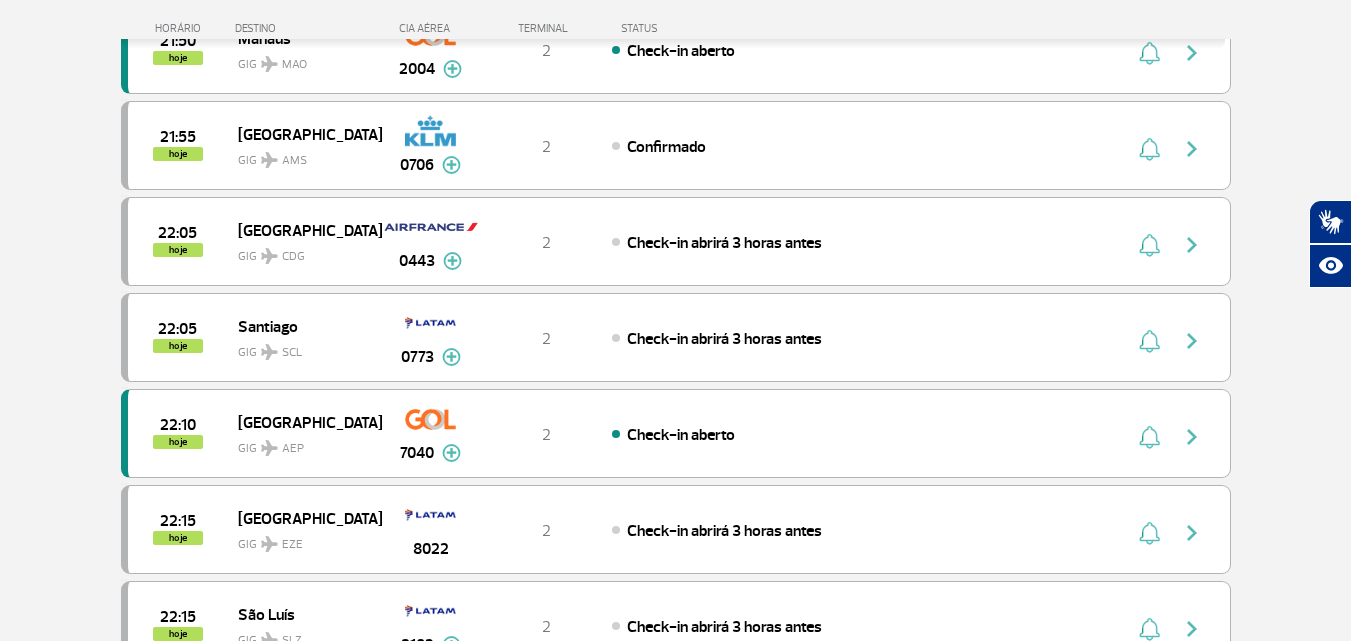 scroll, scrollTop: 1900, scrollLeft: 0, axis: vertical 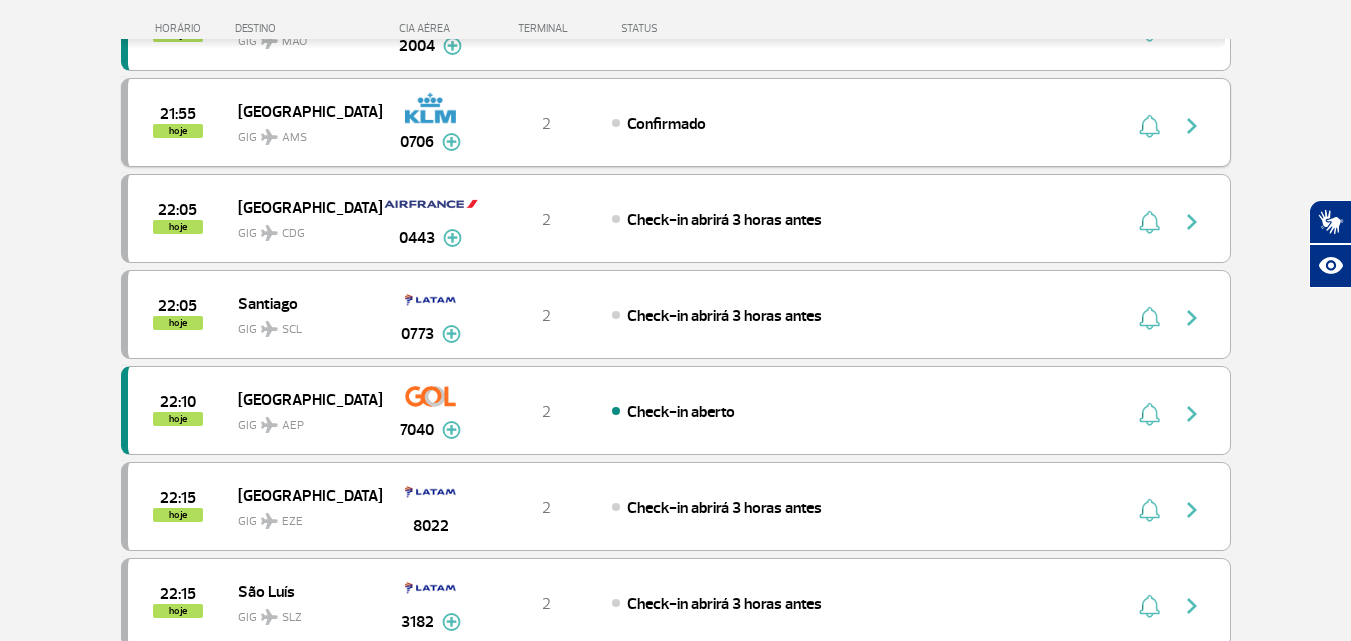 click at bounding box center [1192, 126] 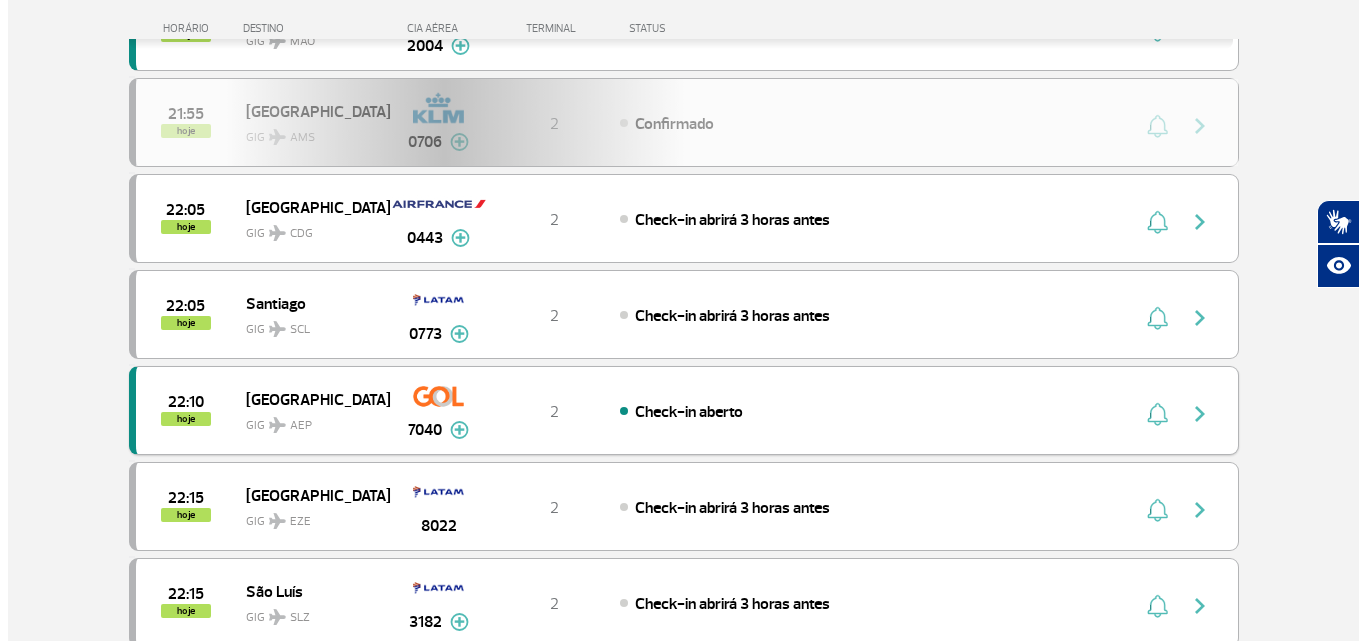 scroll, scrollTop: 0, scrollLeft: 0, axis: both 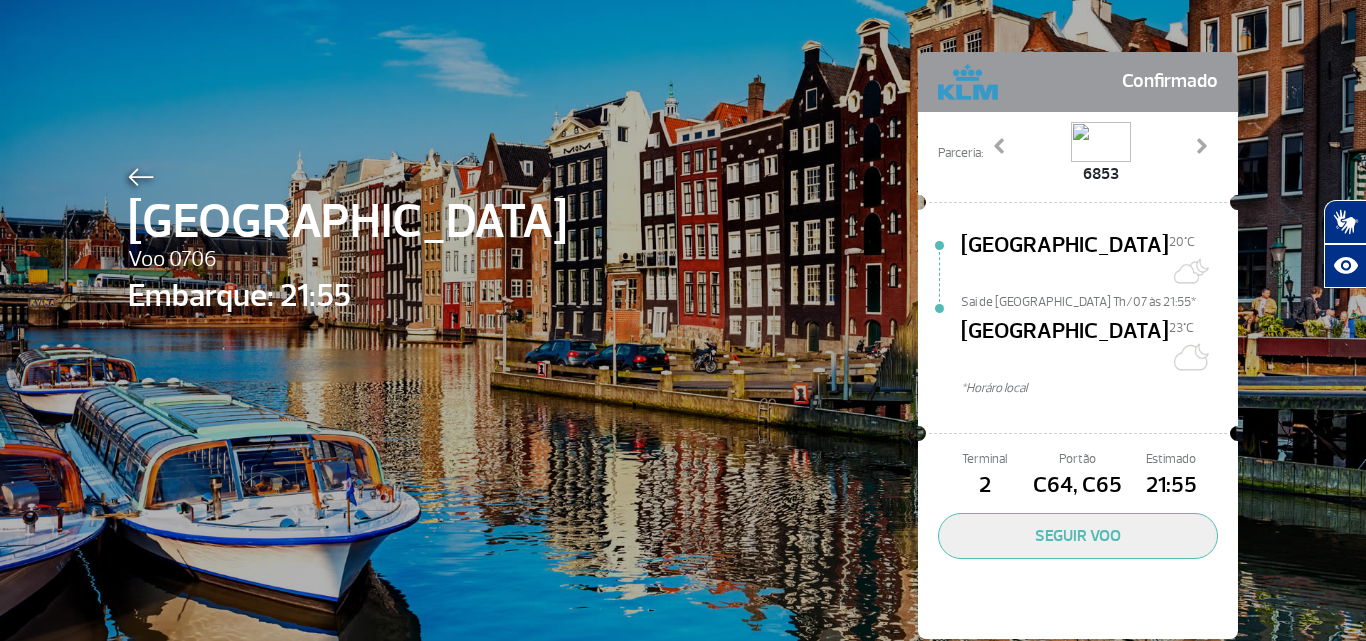 click 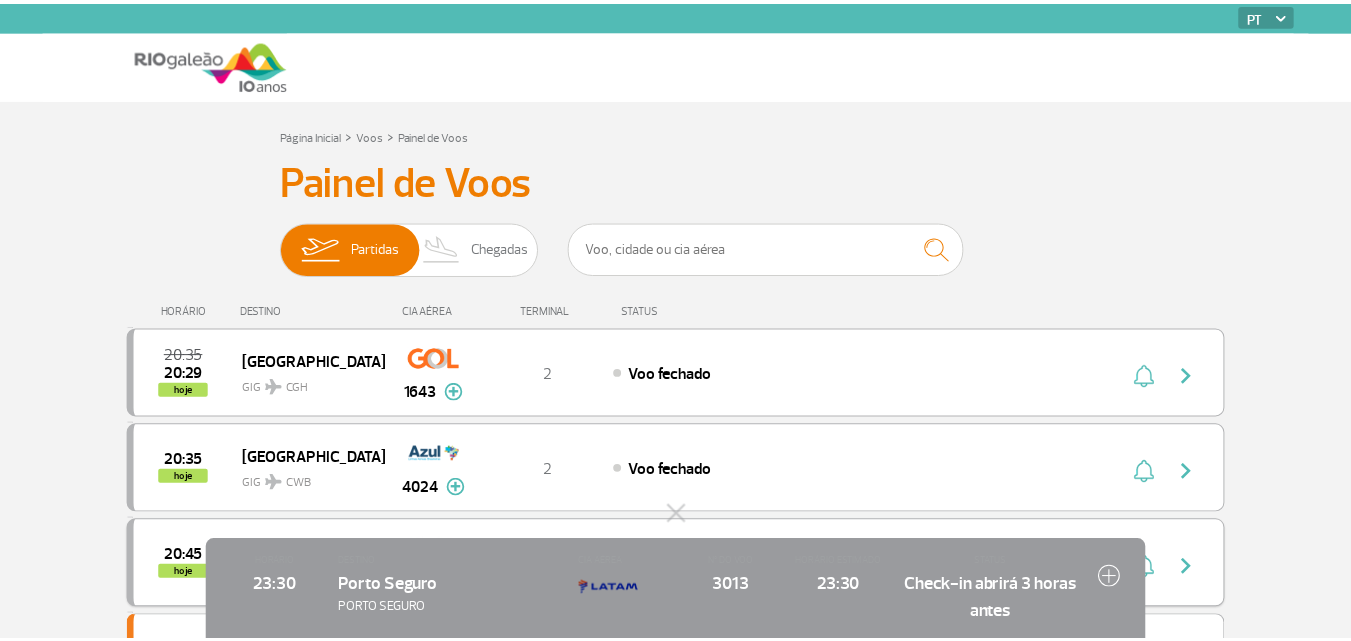 scroll, scrollTop: 0, scrollLeft: 0, axis: both 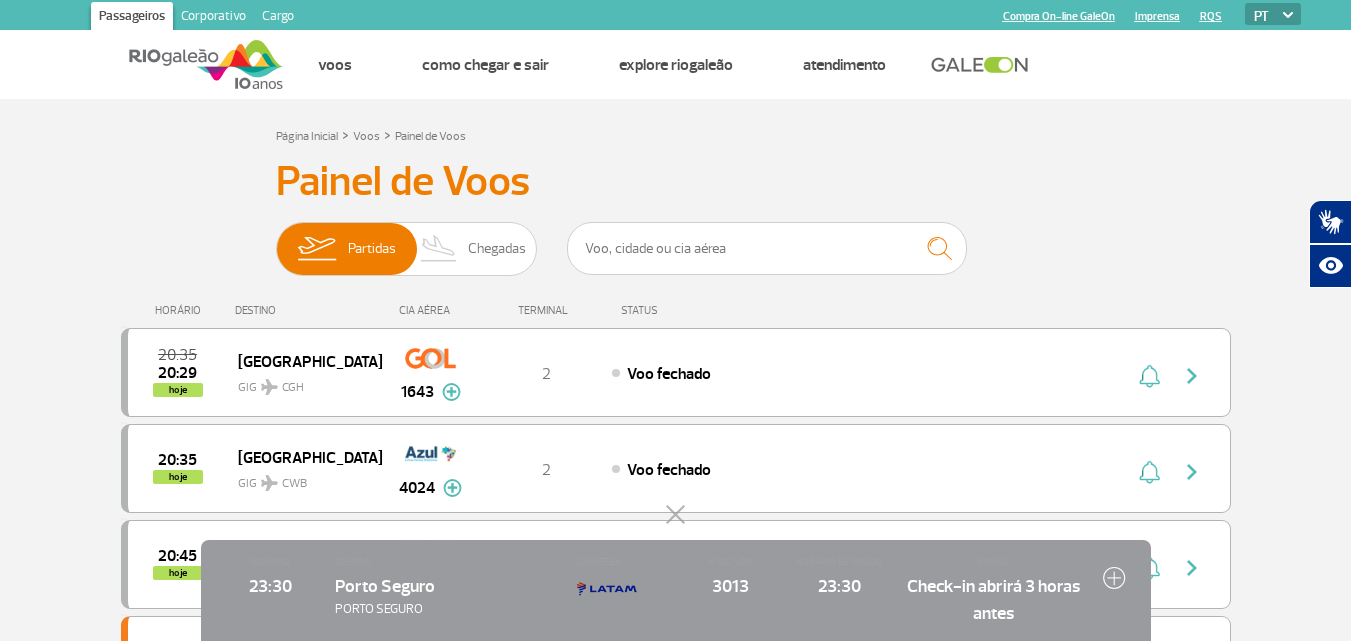 click 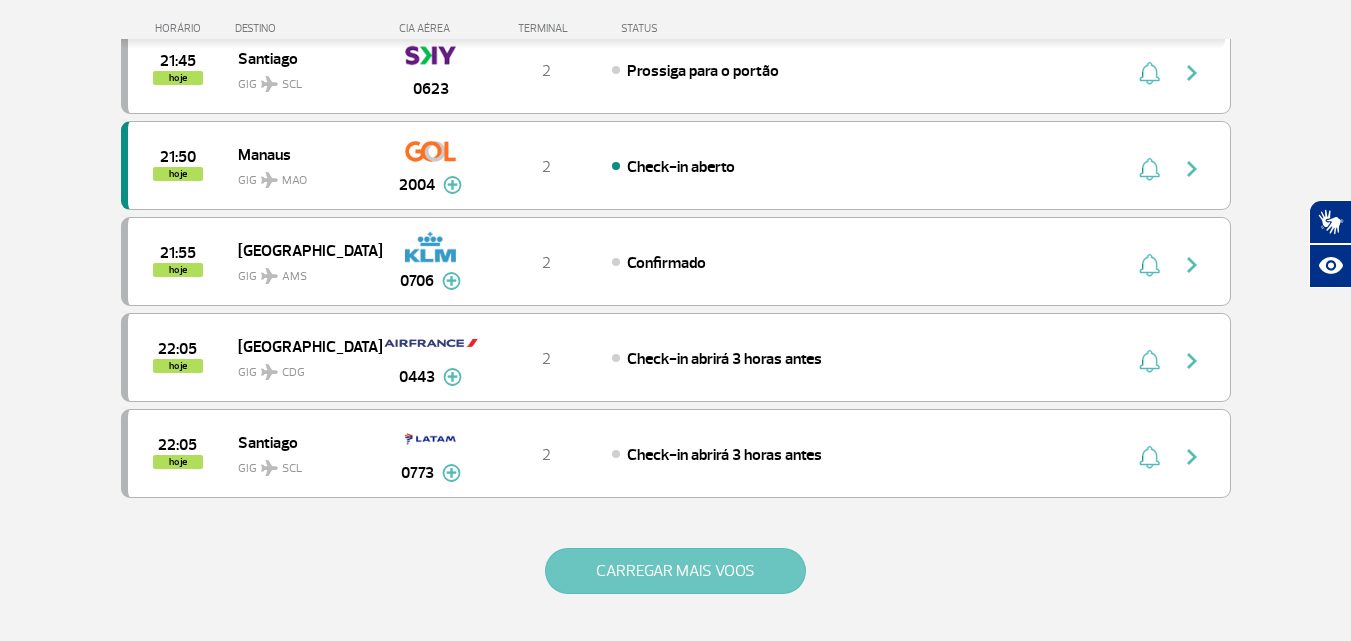 scroll, scrollTop: 2000, scrollLeft: 0, axis: vertical 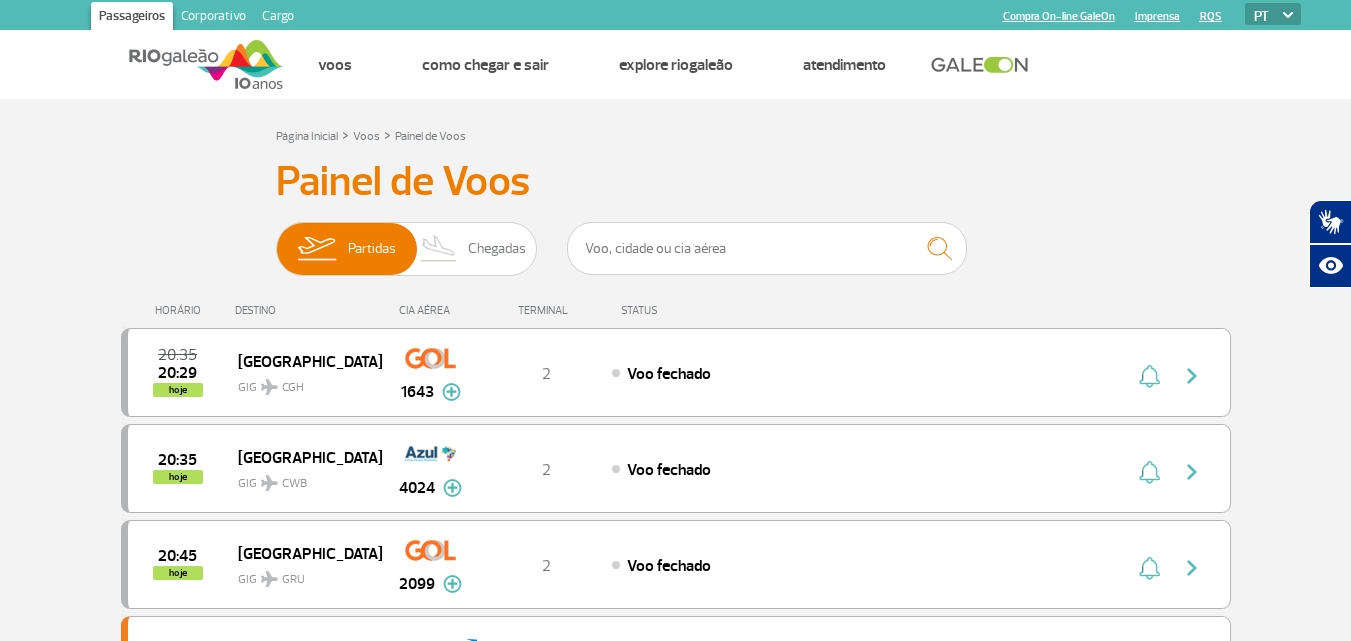 type 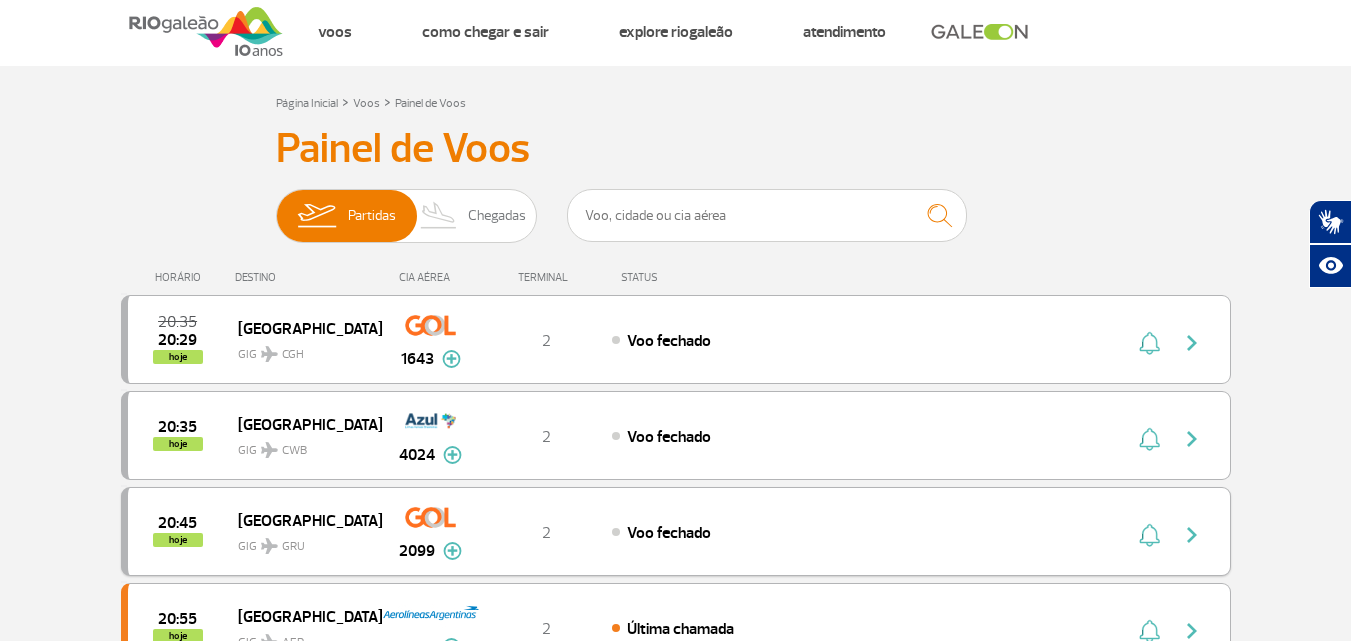 scroll, scrollTop: 0, scrollLeft: 0, axis: both 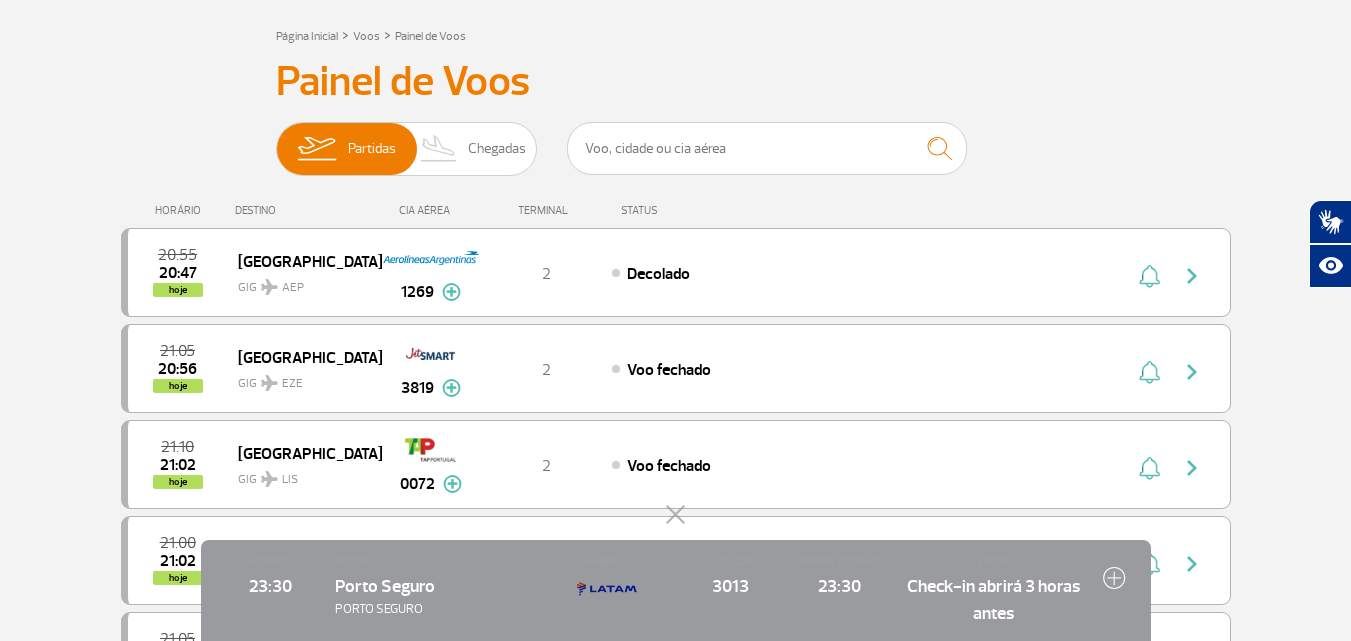 click 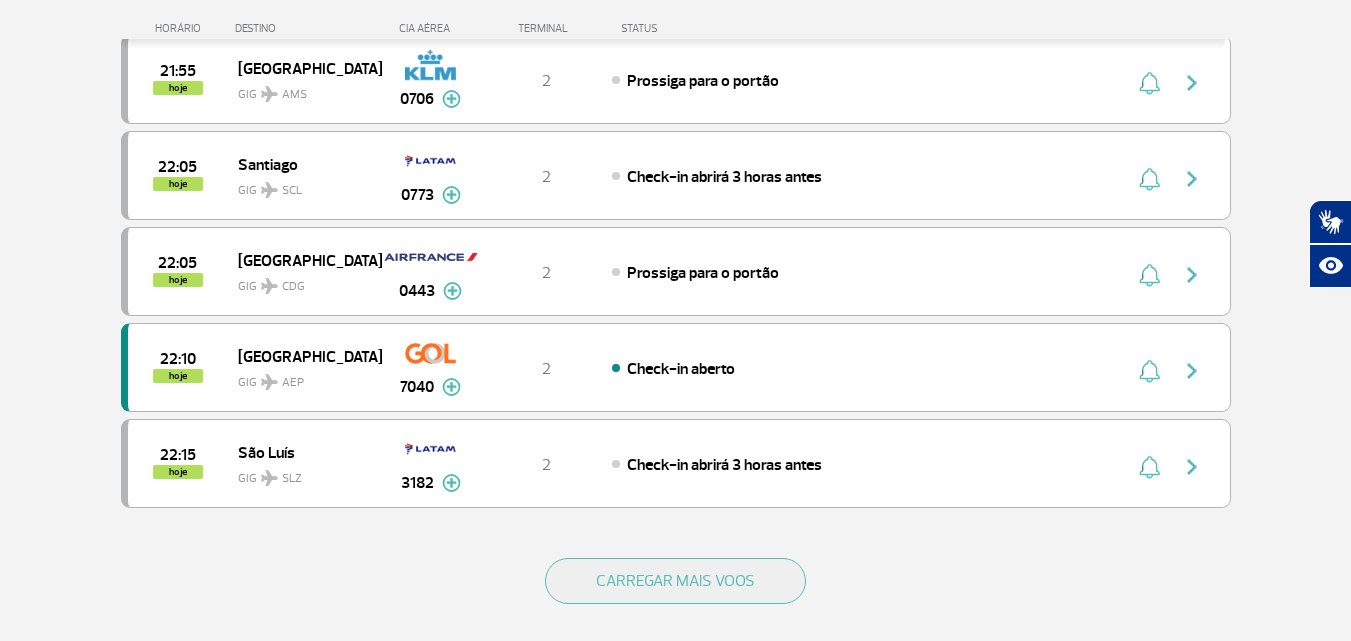 scroll, scrollTop: 1800, scrollLeft: 0, axis: vertical 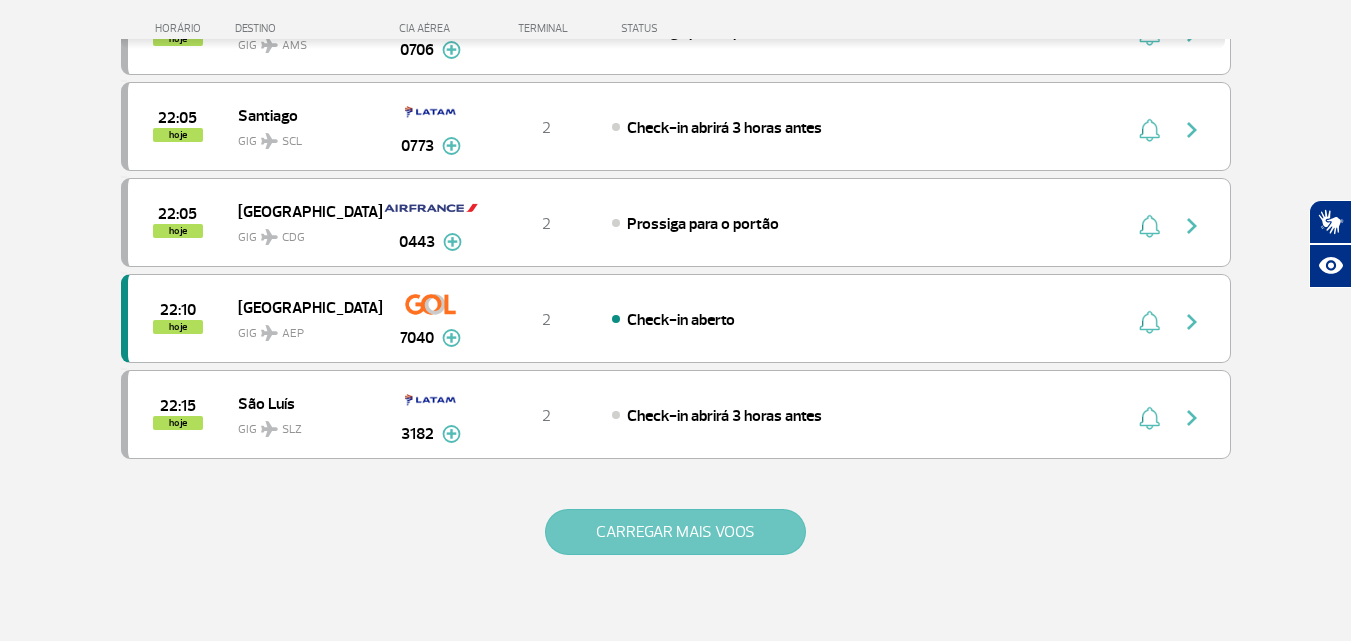 click on "CARREGAR MAIS VOOS" at bounding box center [675, 532] 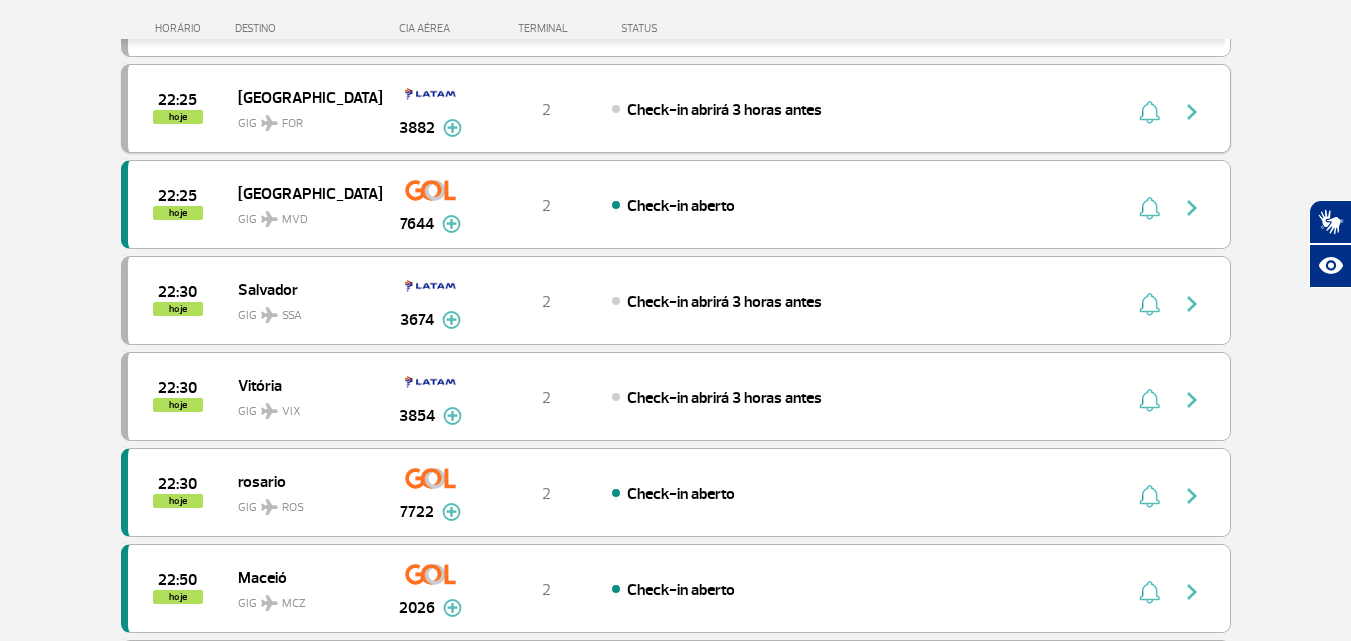 scroll, scrollTop: 2300, scrollLeft: 0, axis: vertical 